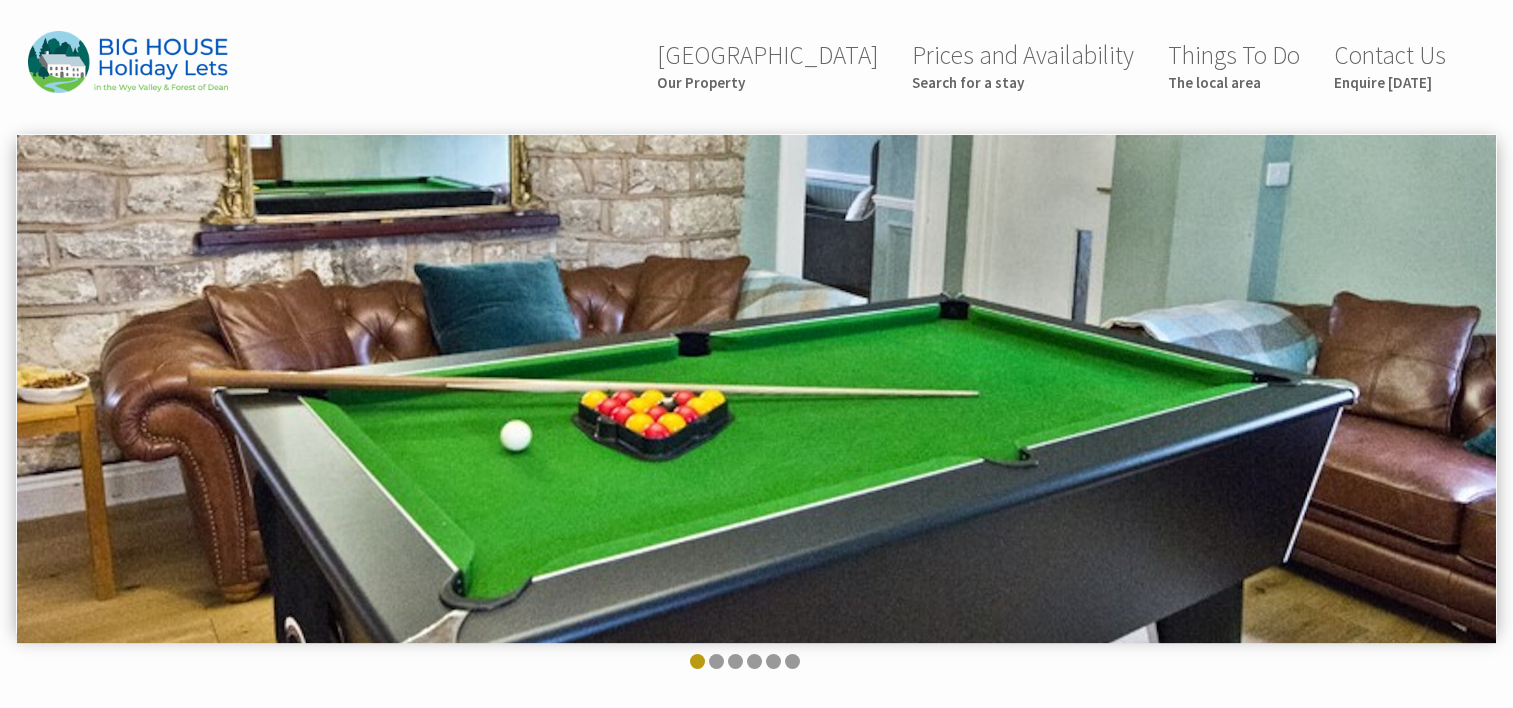 scroll, scrollTop: 0, scrollLeft: 0, axis: both 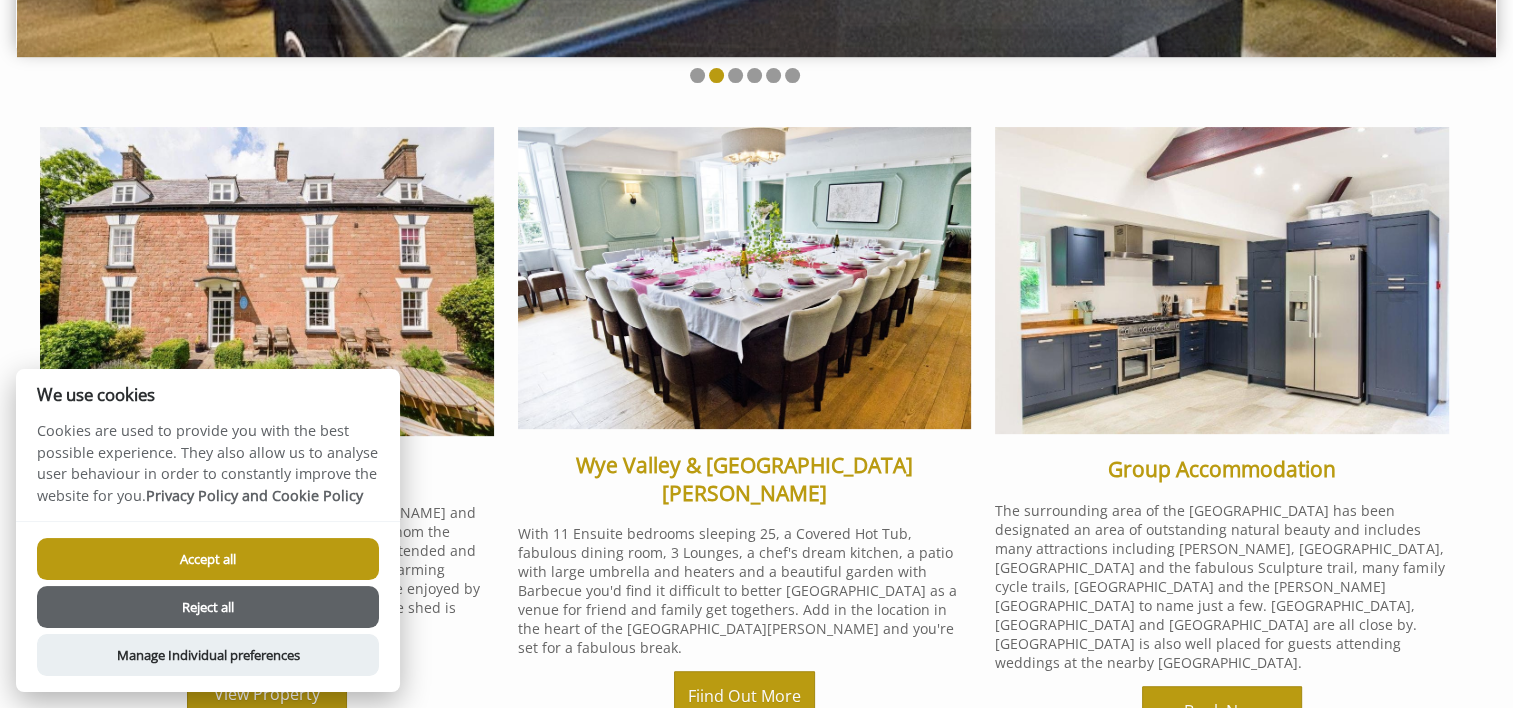 click on "Accept all" at bounding box center [208, 559] 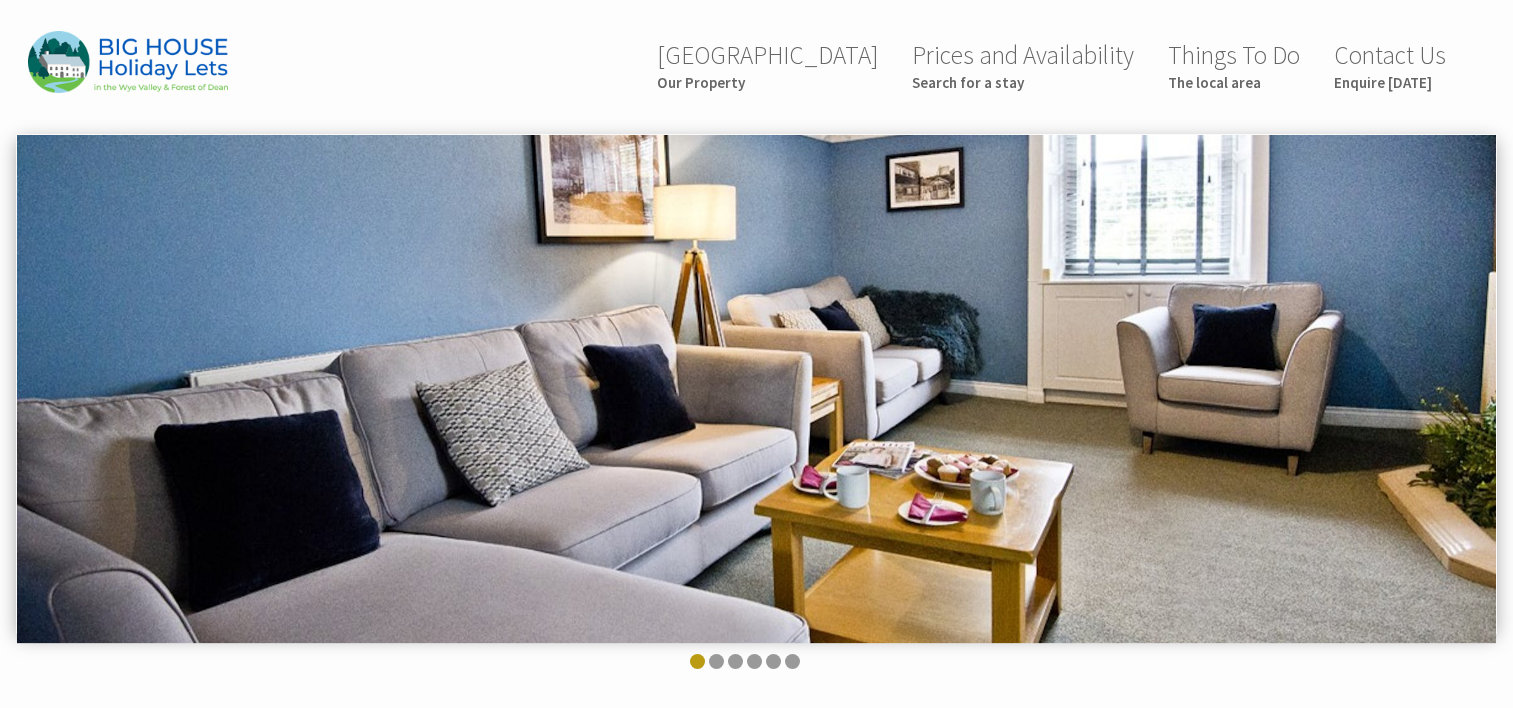 scroll, scrollTop: 586, scrollLeft: 0, axis: vertical 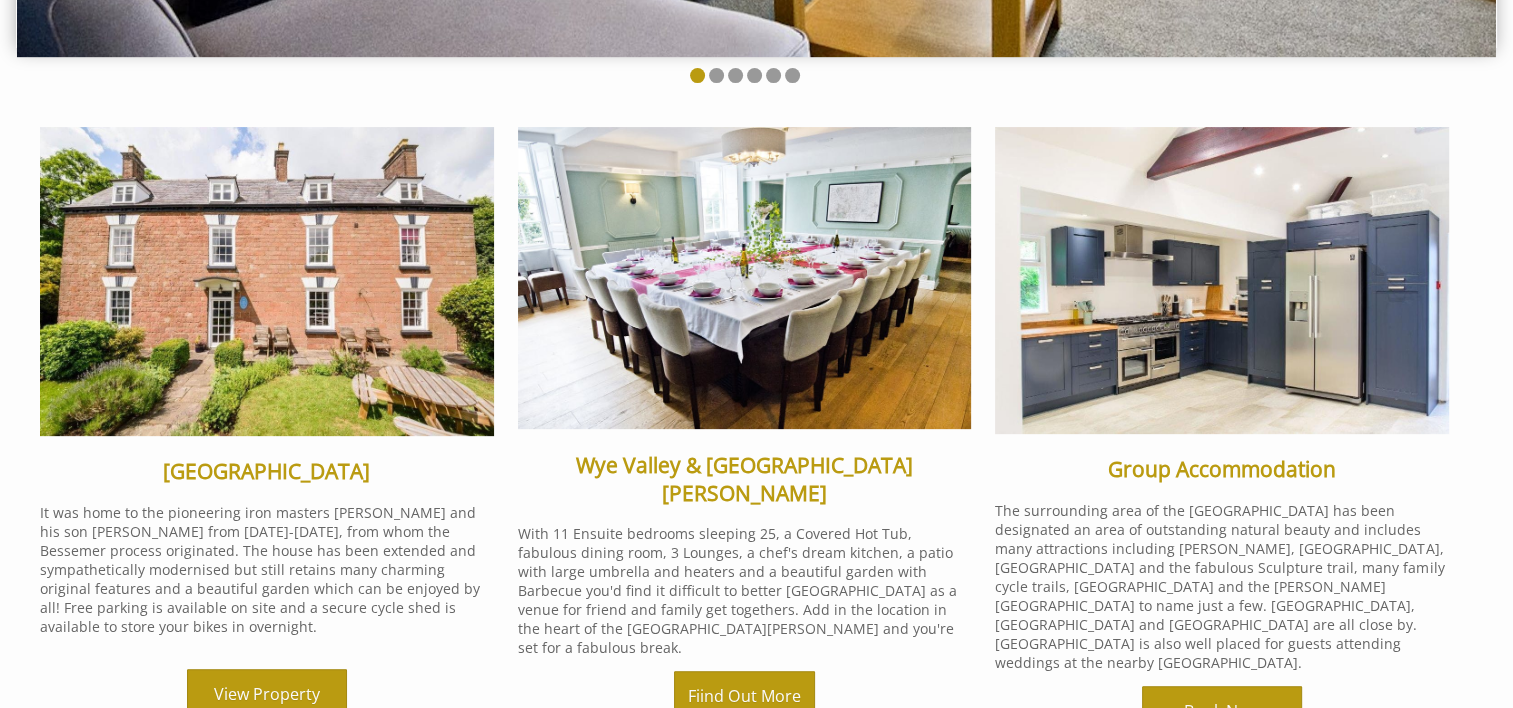 click at bounding box center (267, 281) 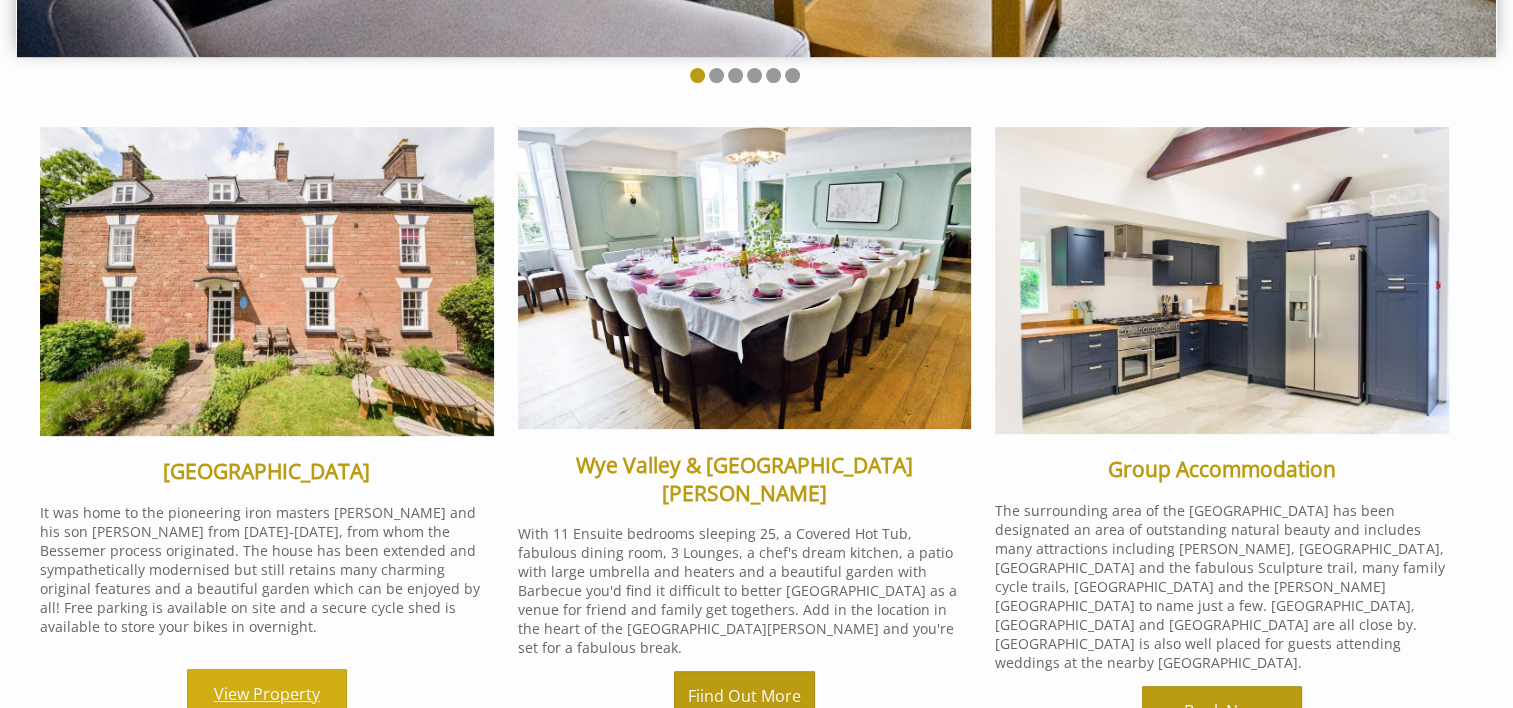 click on "View Property" at bounding box center [267, 694] 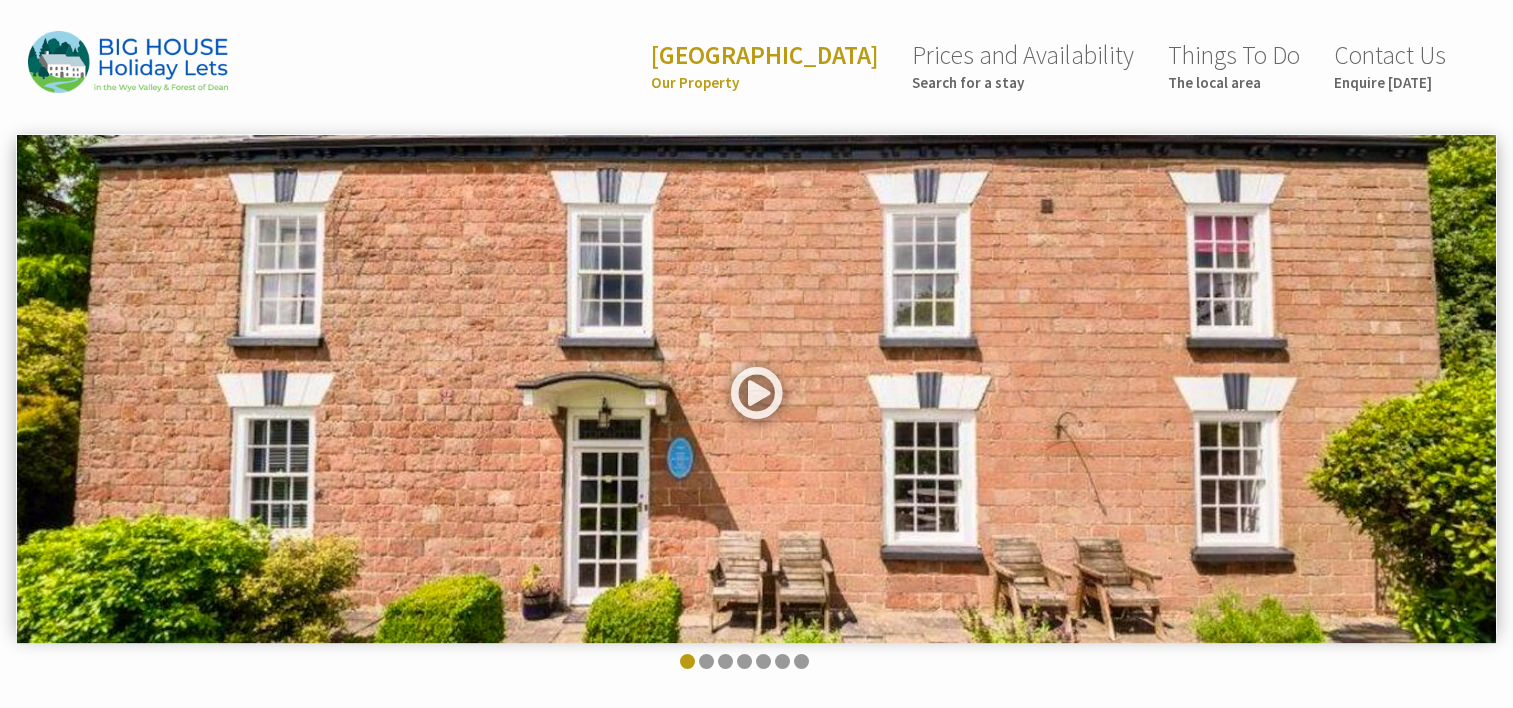 scroll, scrollTop: 0, scrollLeft: 0, axis: both 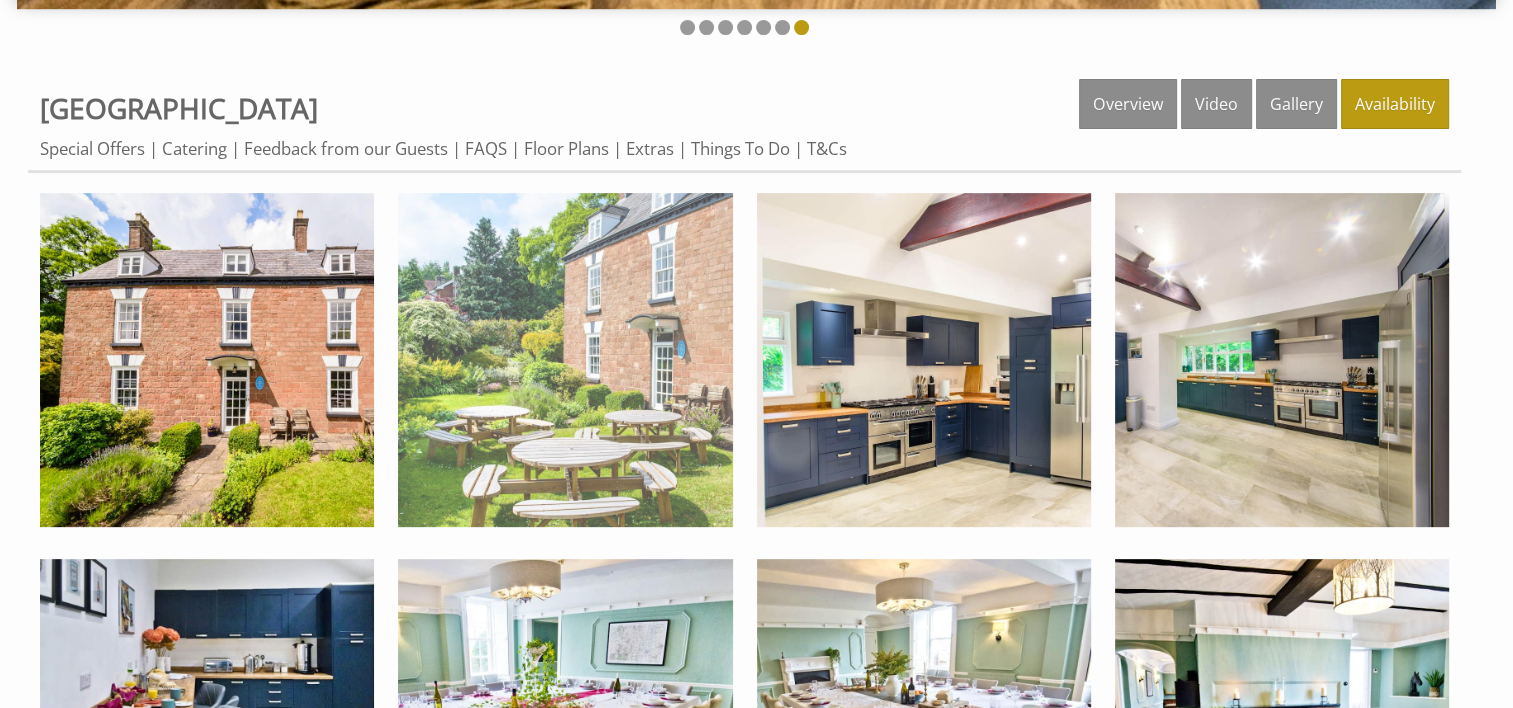 click at bounding box center [565, 360] 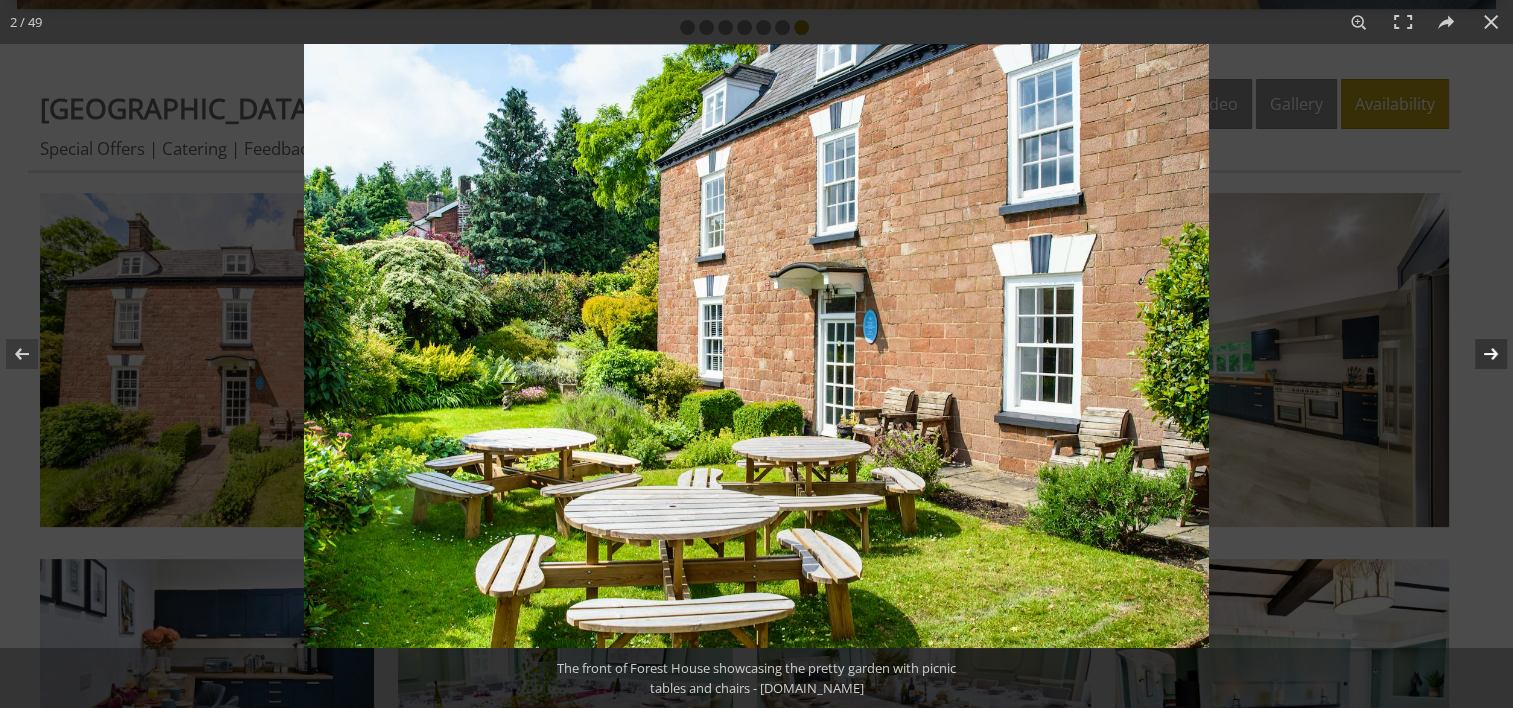 click at bounding box center (1478, 354) 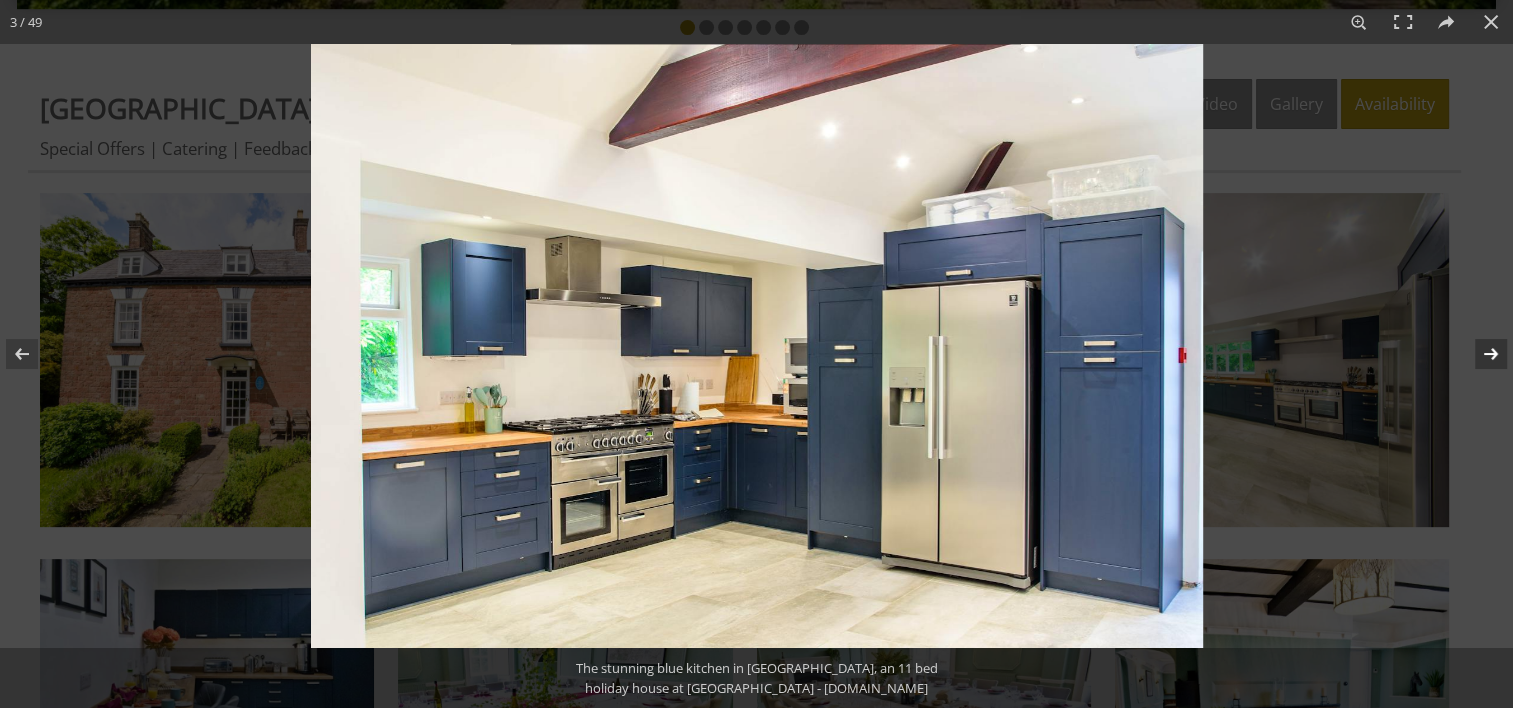 click at bounding box center (1478, 354) 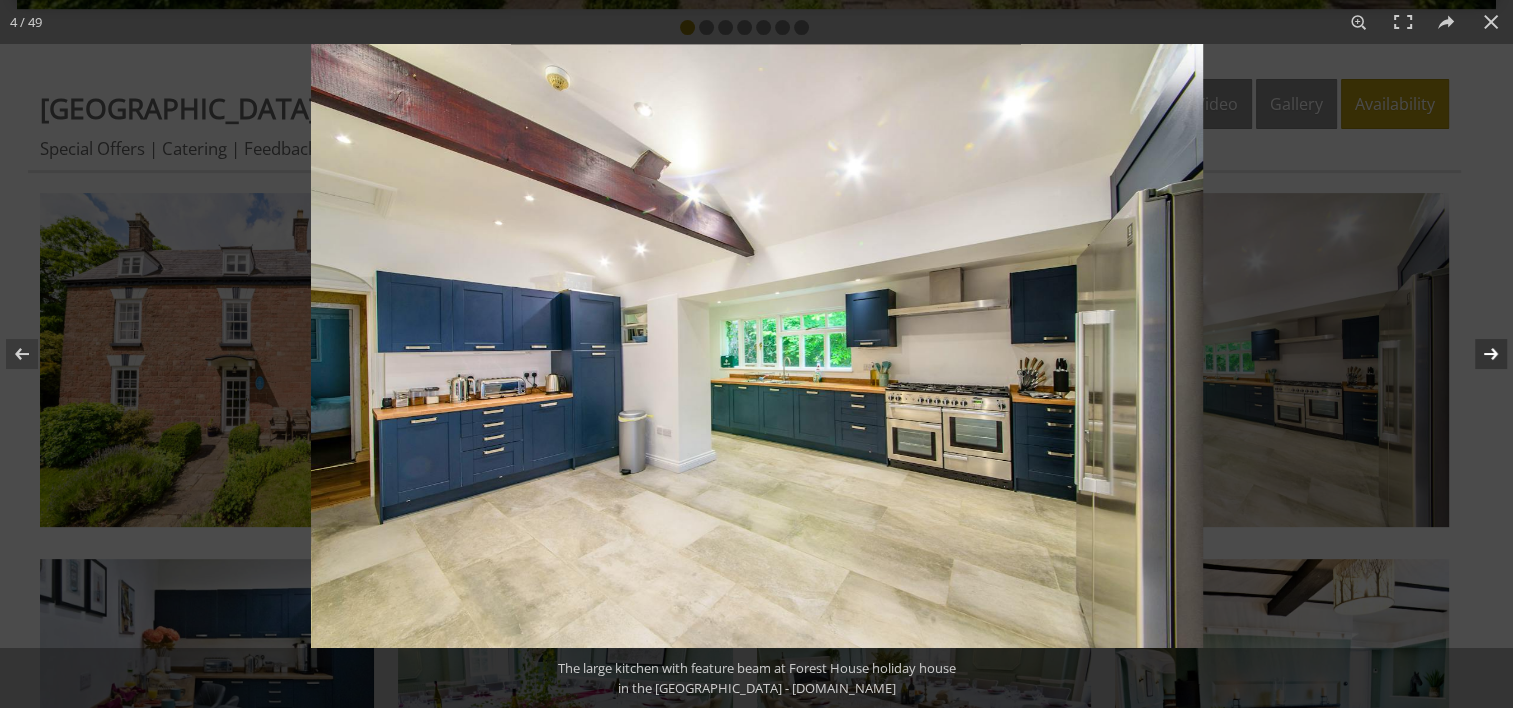 click at bounding box center (1478, 354) 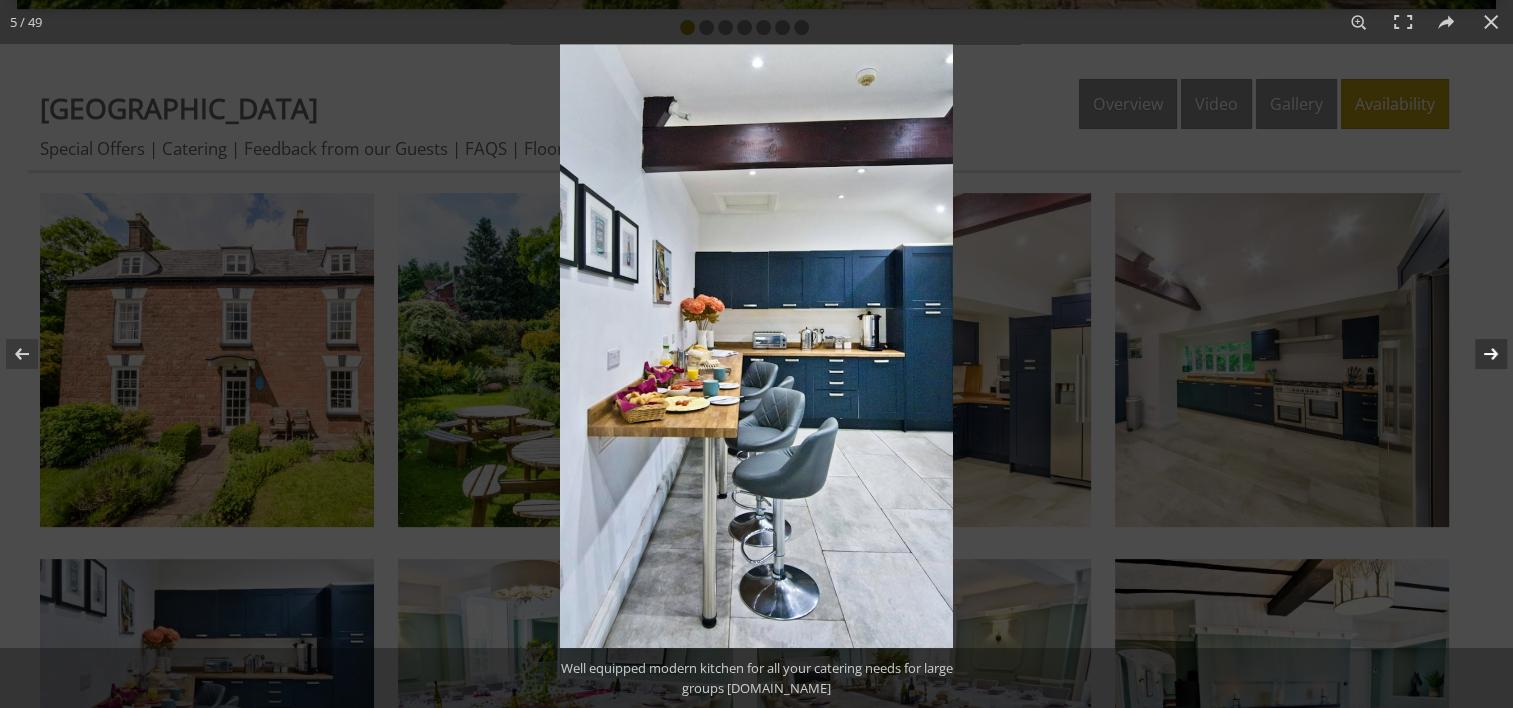 click at bounding box center [1478, 354] 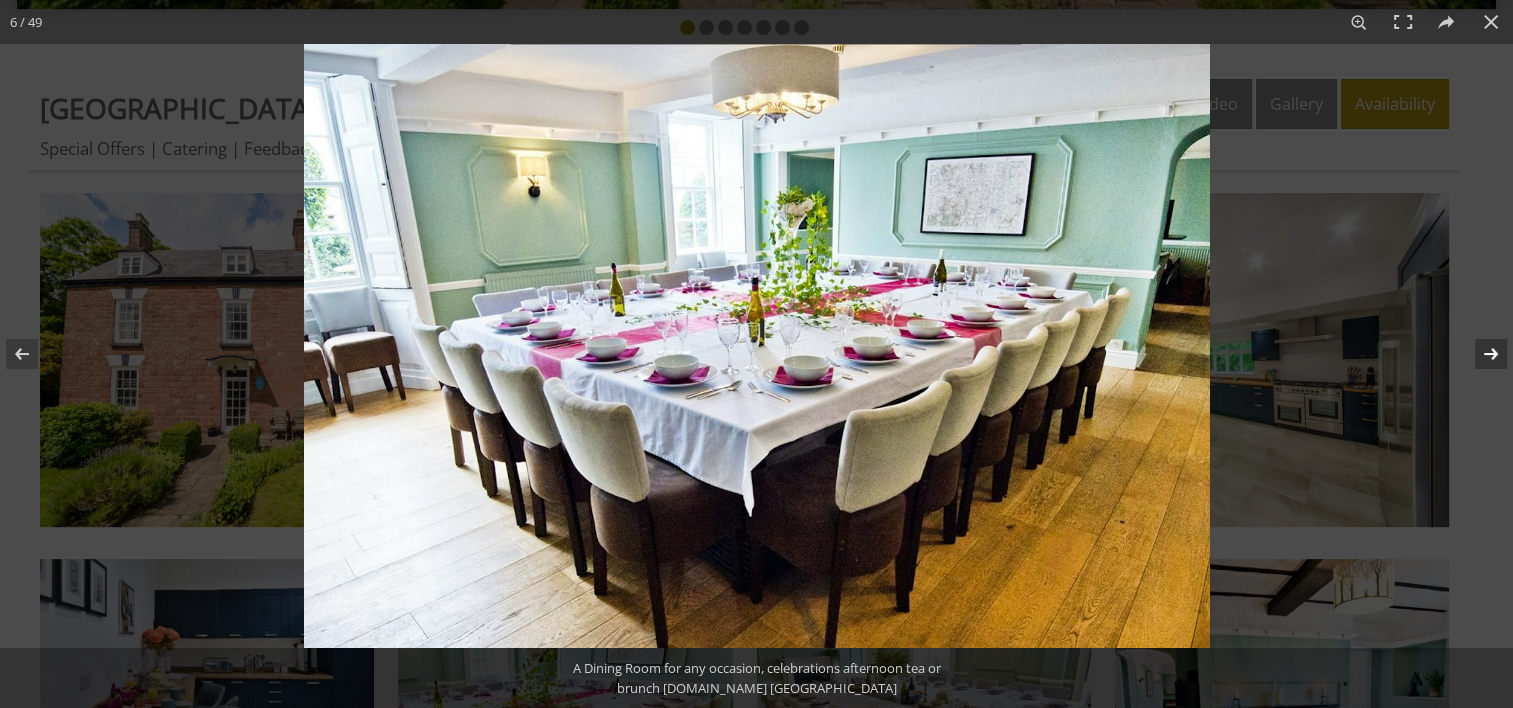 click at bounding box center [1478, 354] 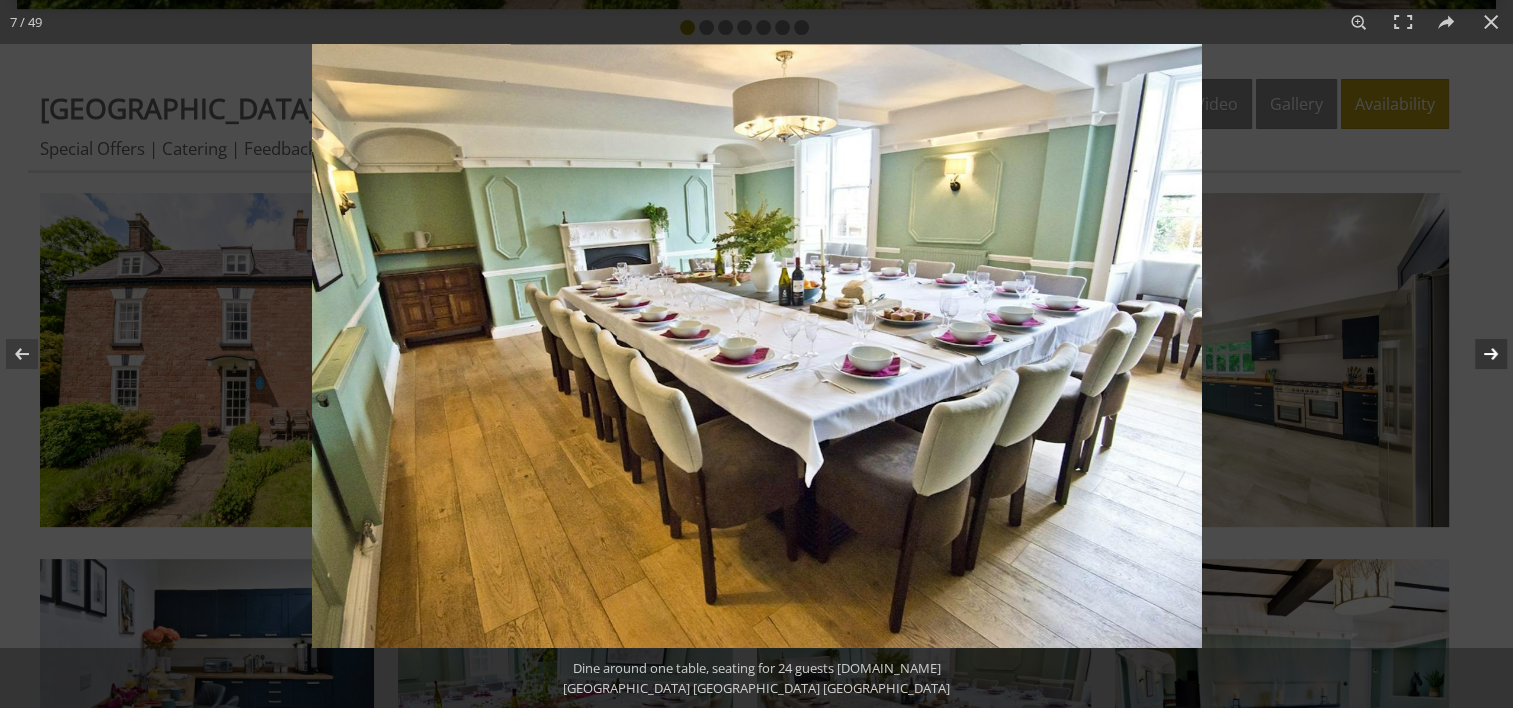 click at bounding box center [1478, 354] 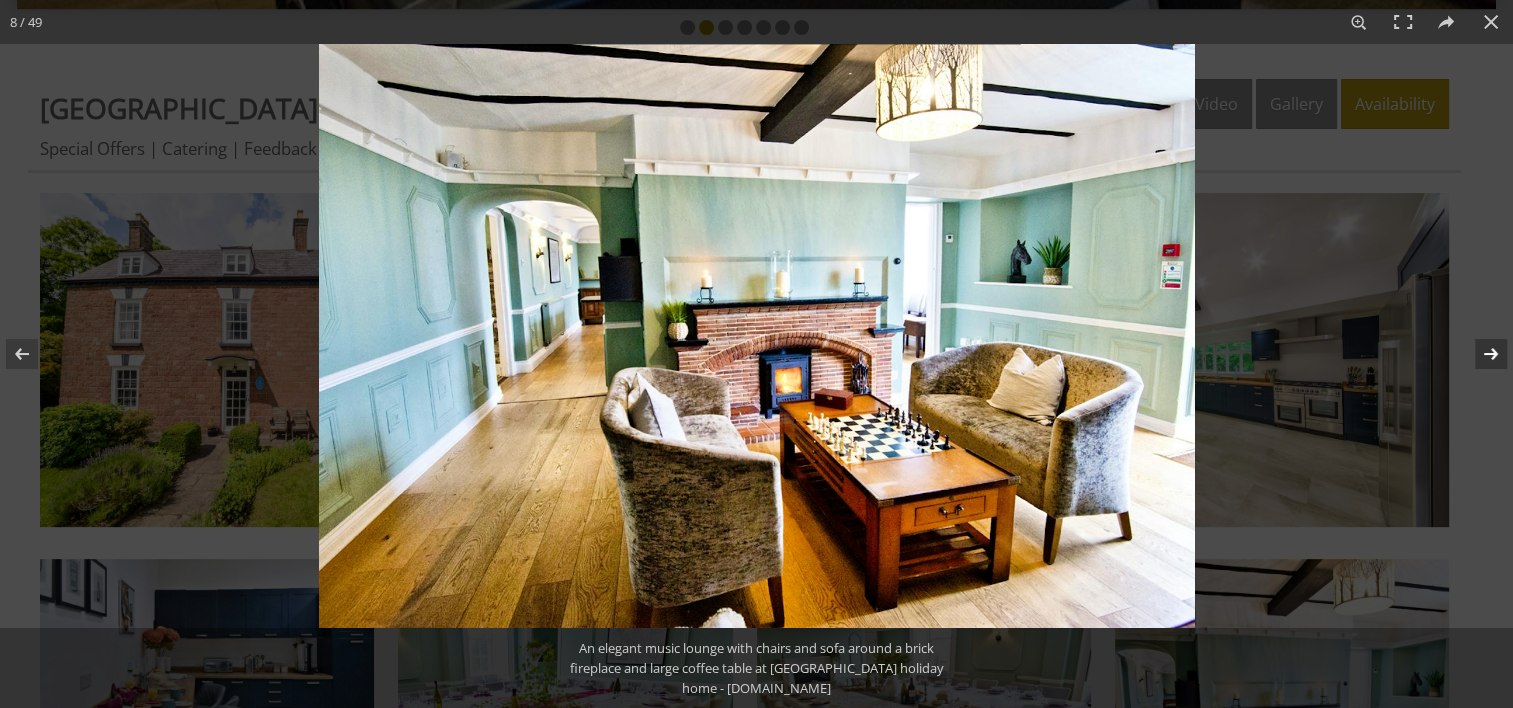 click at bounding box center (1478, 354) 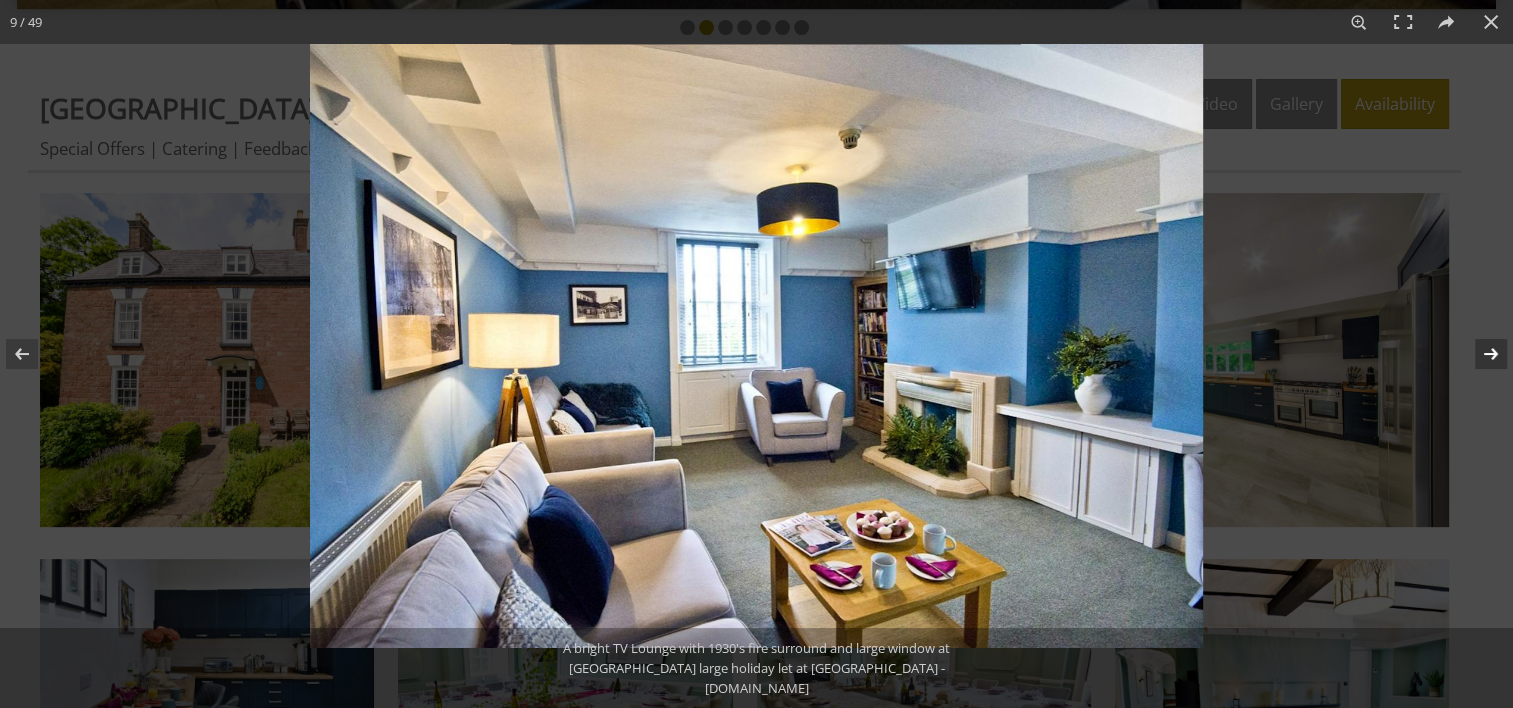 click at bounding box center (1478, 354) 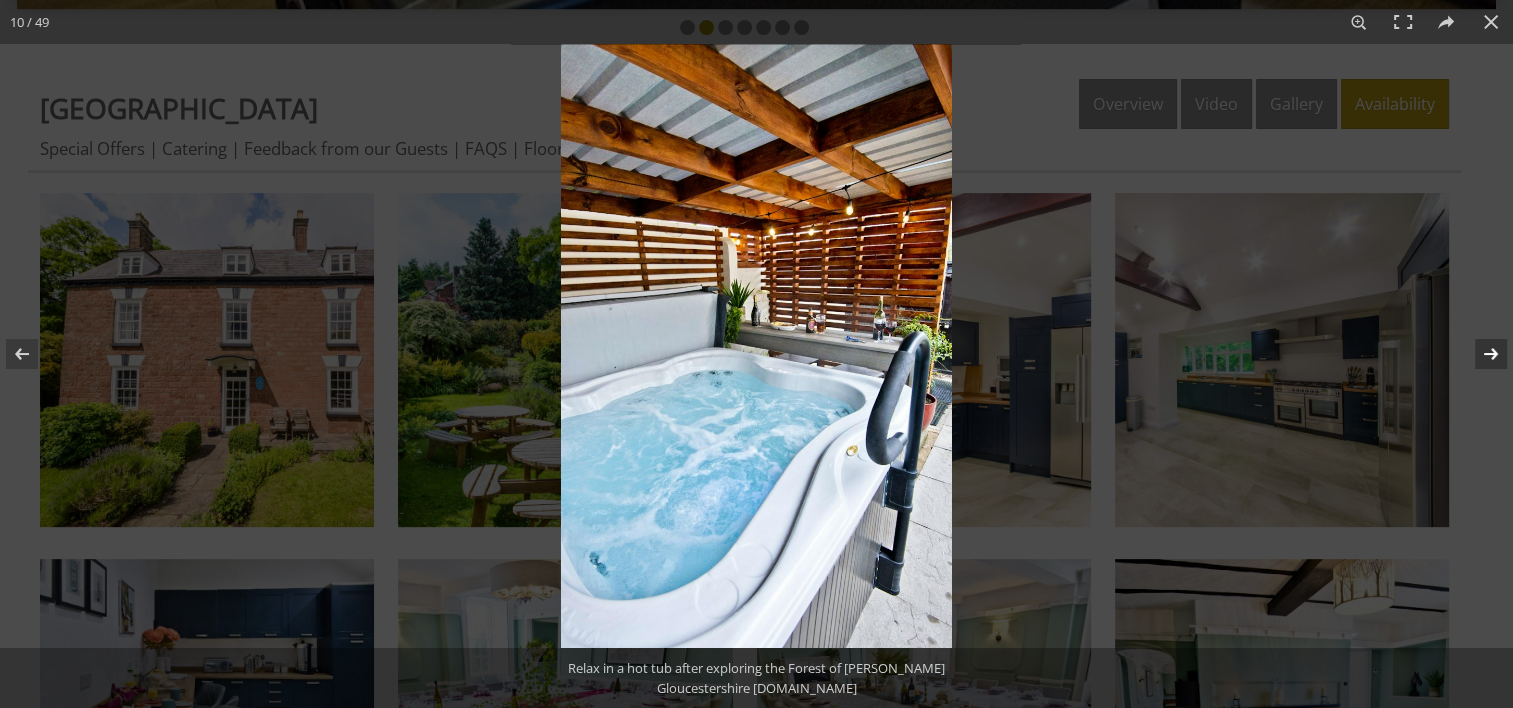 click at bounding box center (1478, 354) 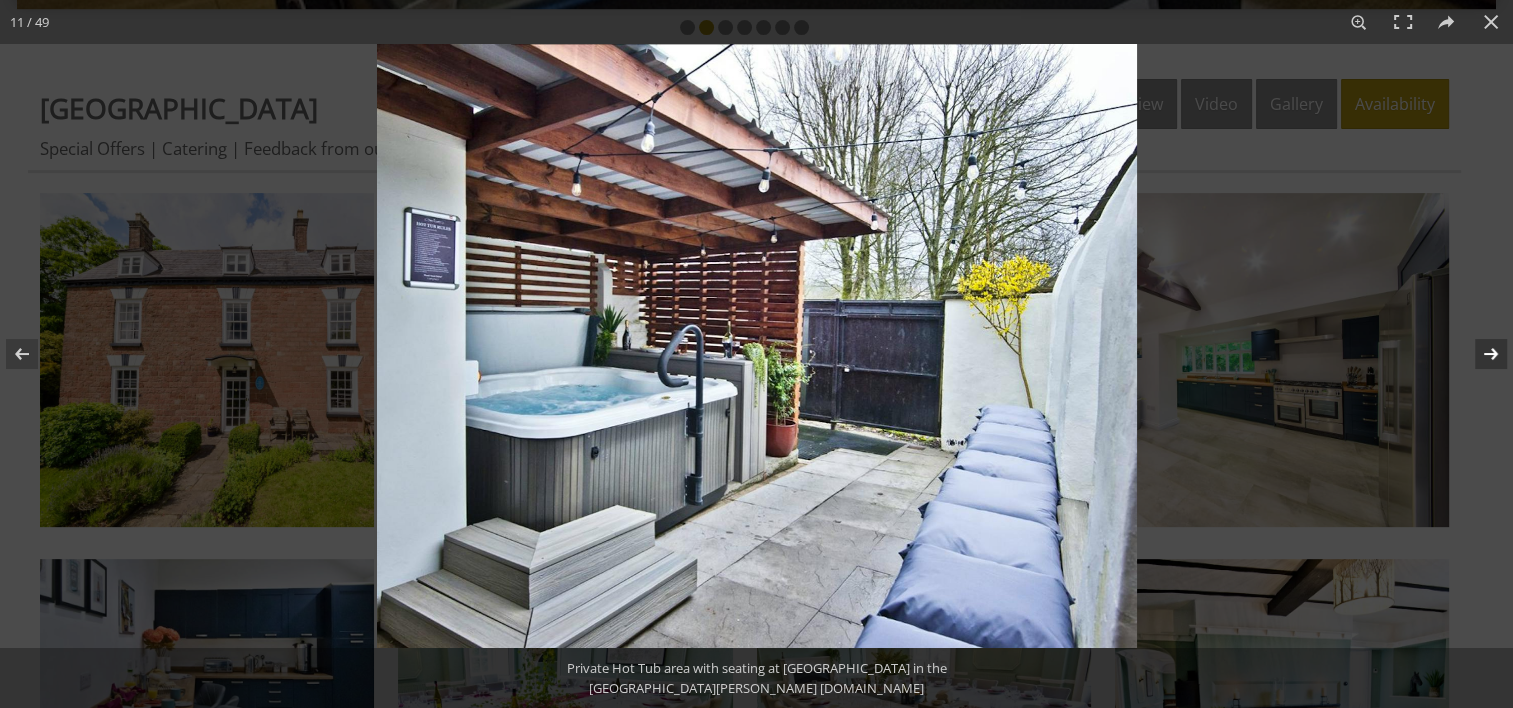 click at bounding box center [1478, 354] 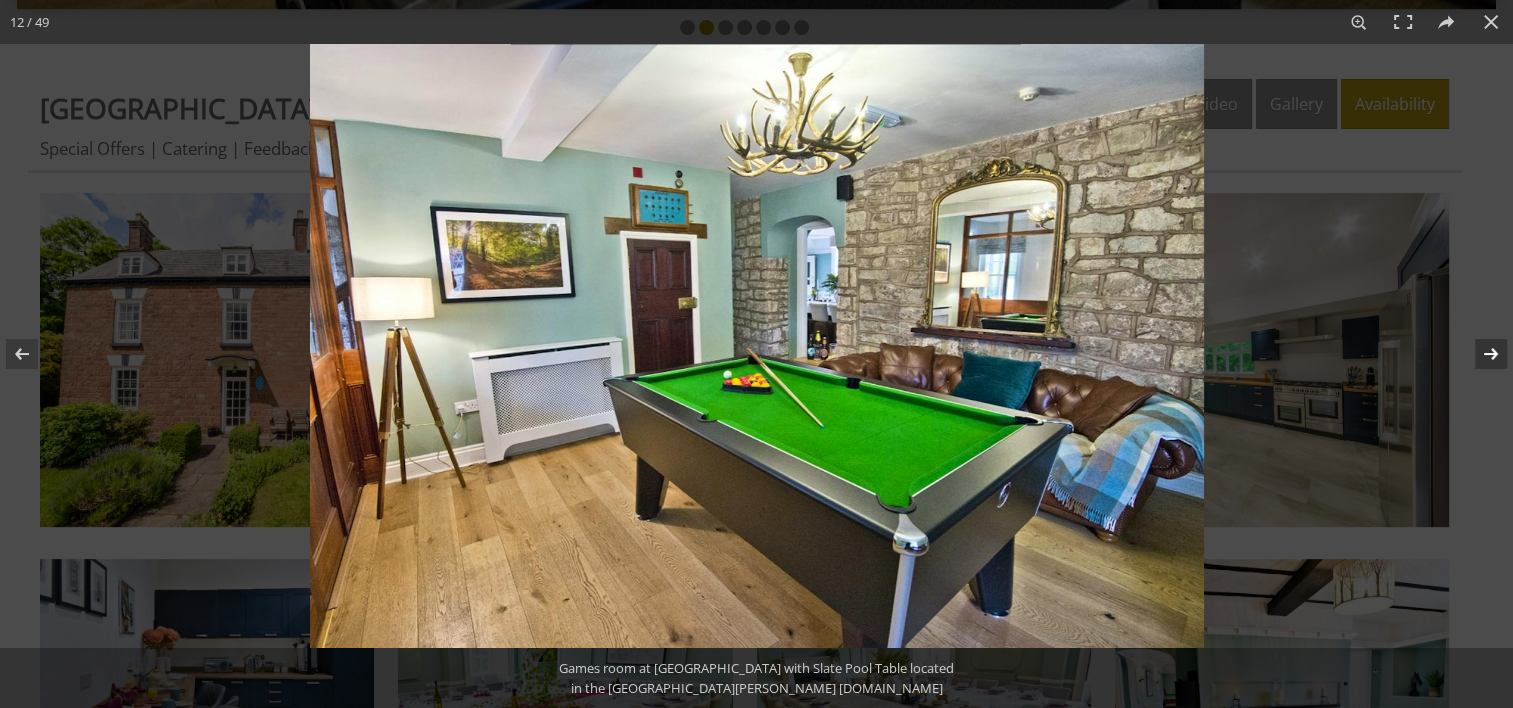 click at bounding box center [1478, 354] 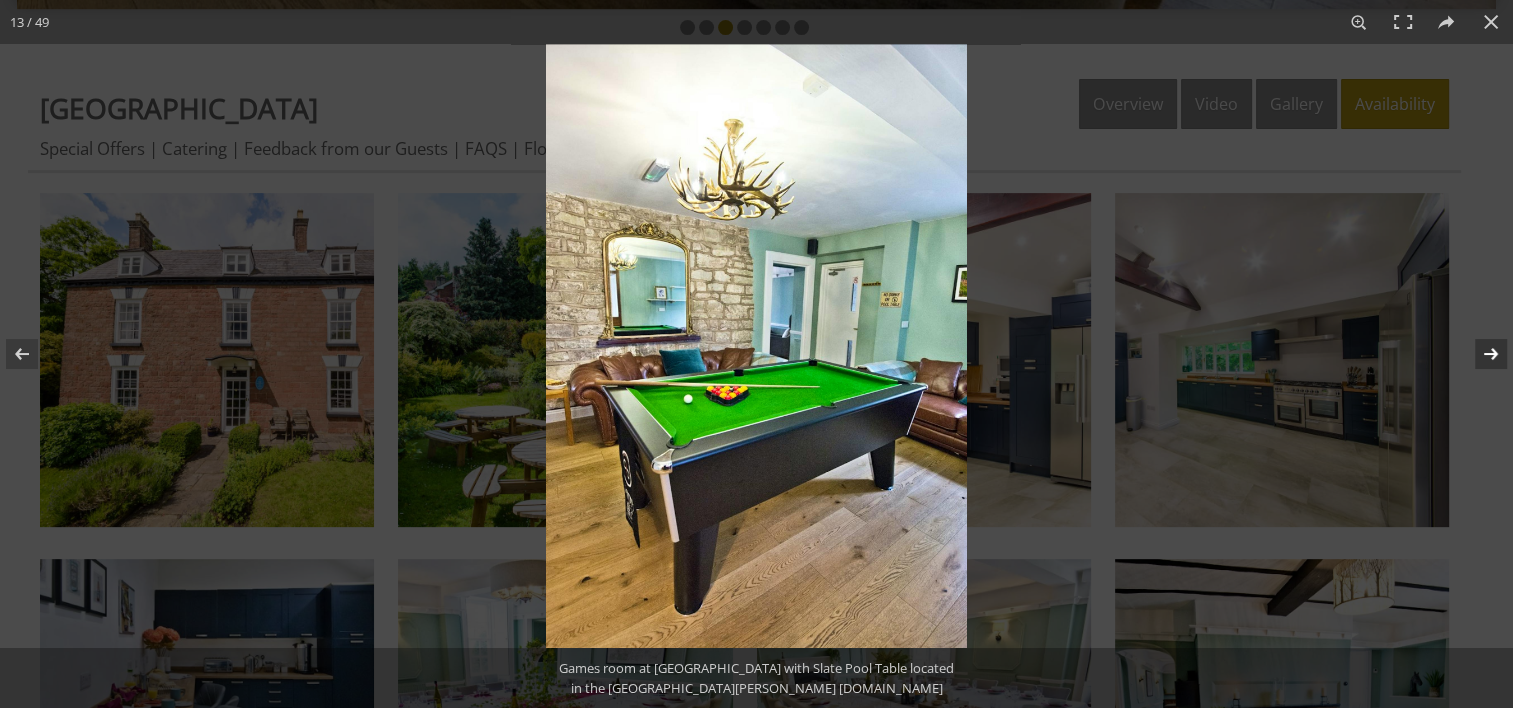 click at bounding box center [1478, 354] 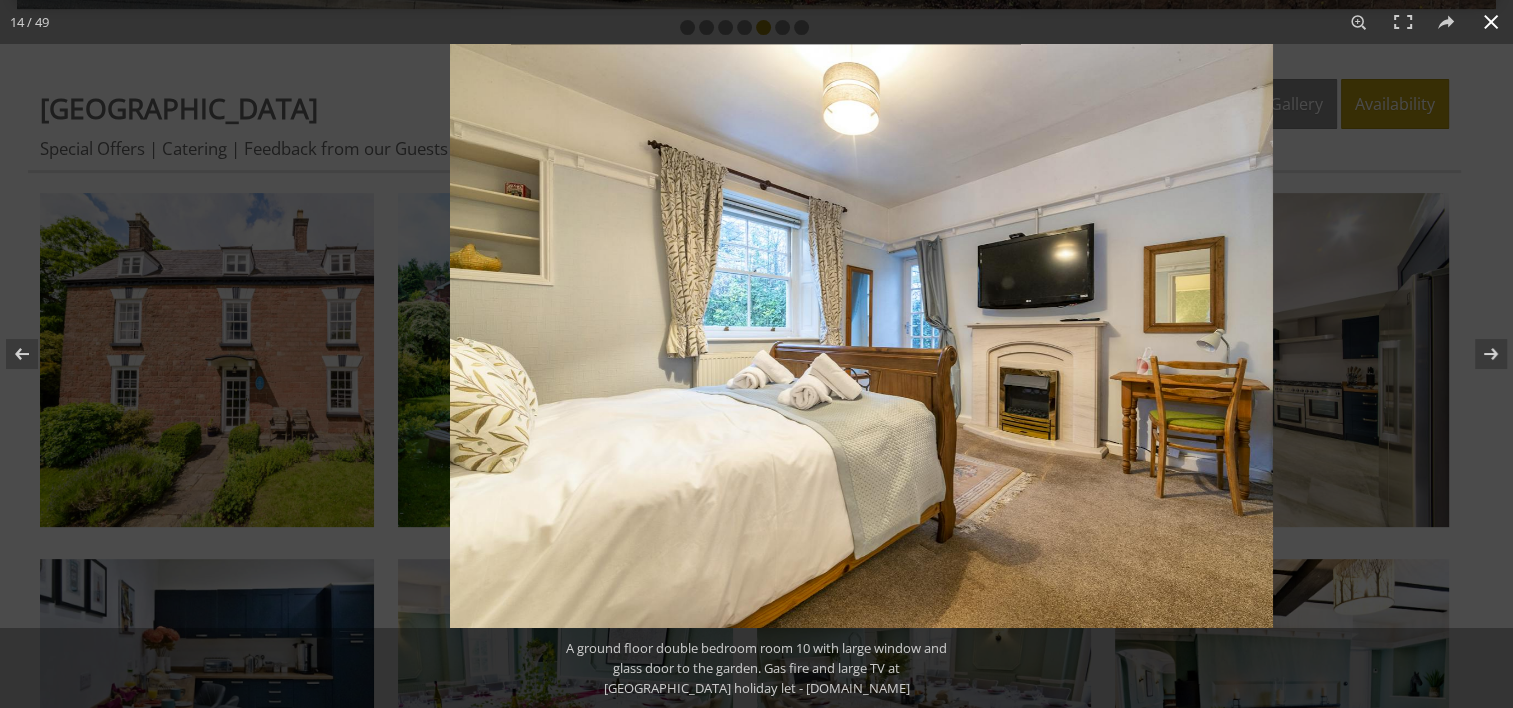 drag, startPoint x: 1293, startPoint y: 327, endPoint x: 1473, endPoint y: 293, distance: 183.18297 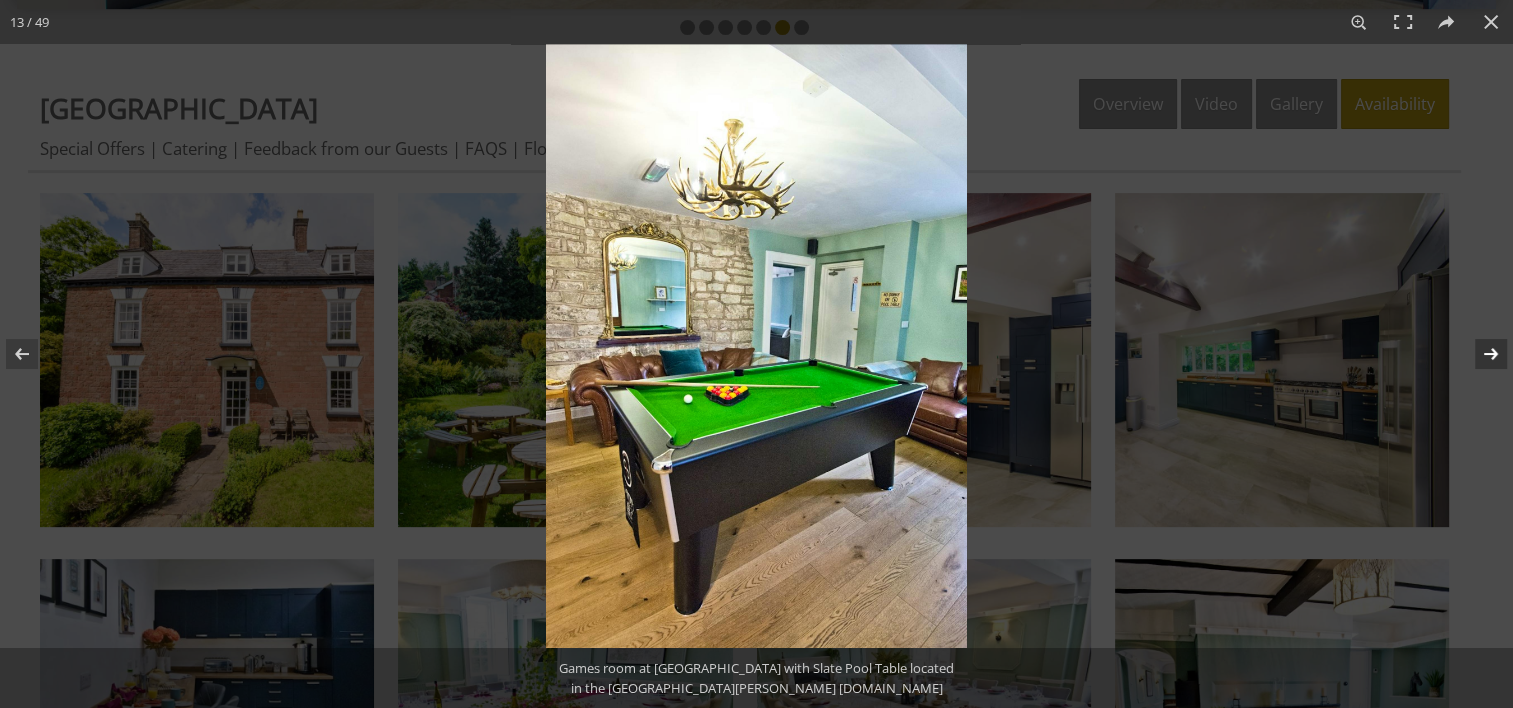 click at bounding box center [1478, 354] 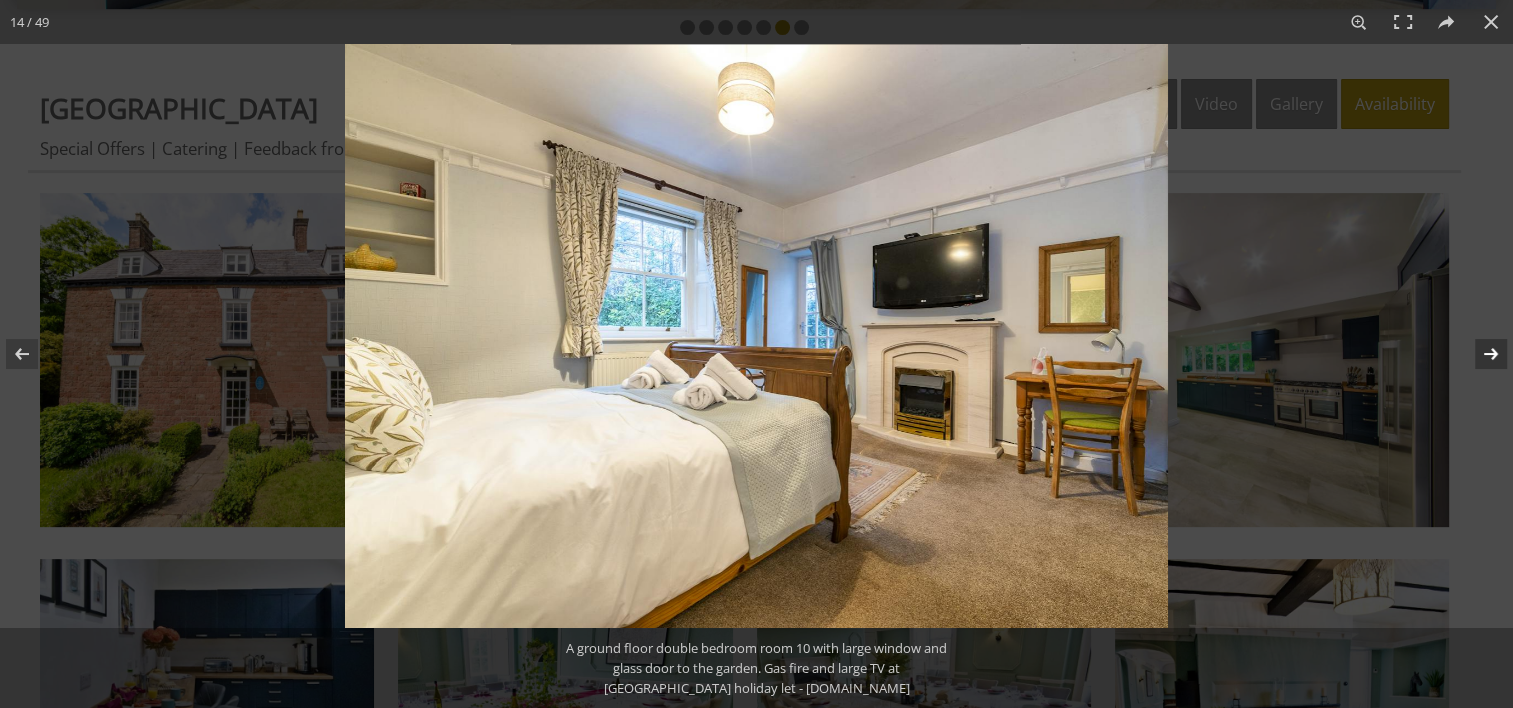 click at bounding box center (1478, 354) 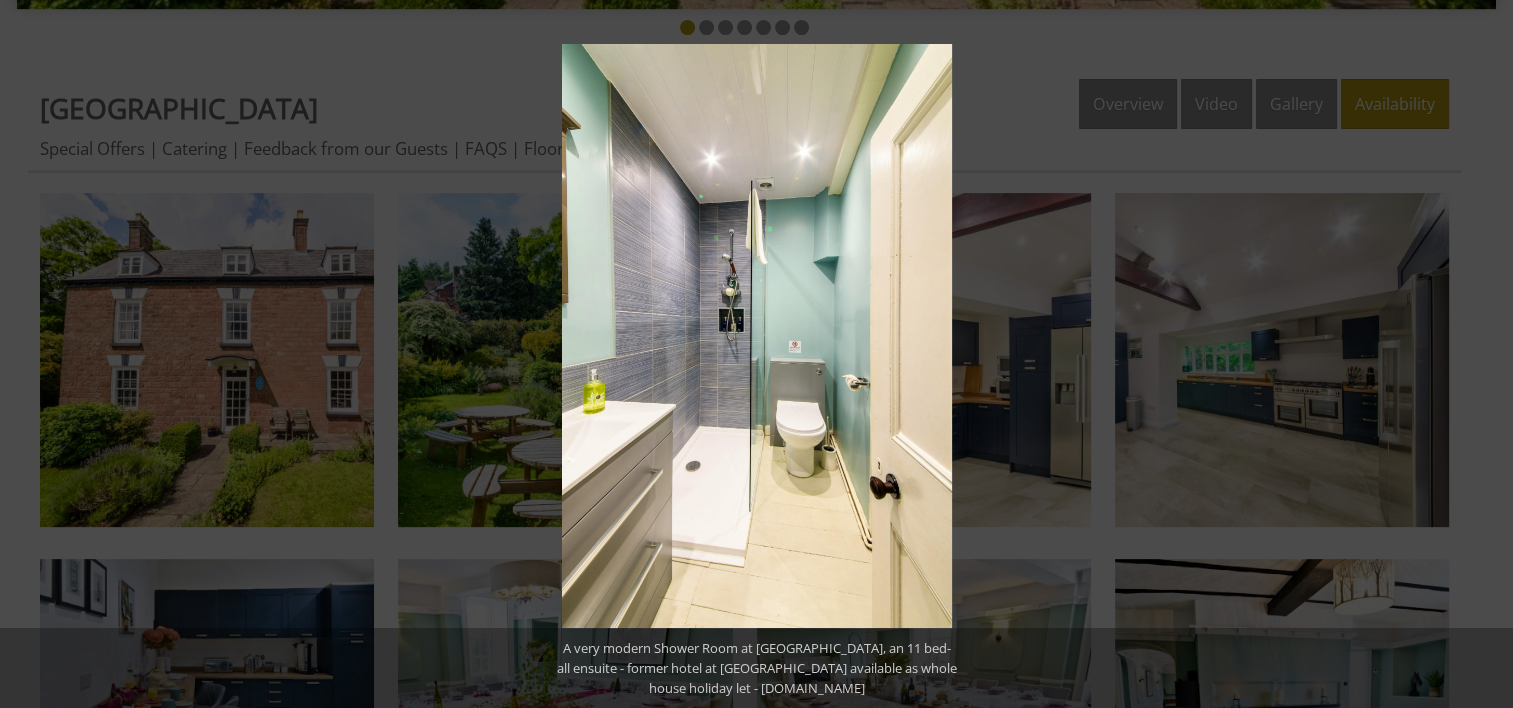 click at bounding box center (1478, 354) 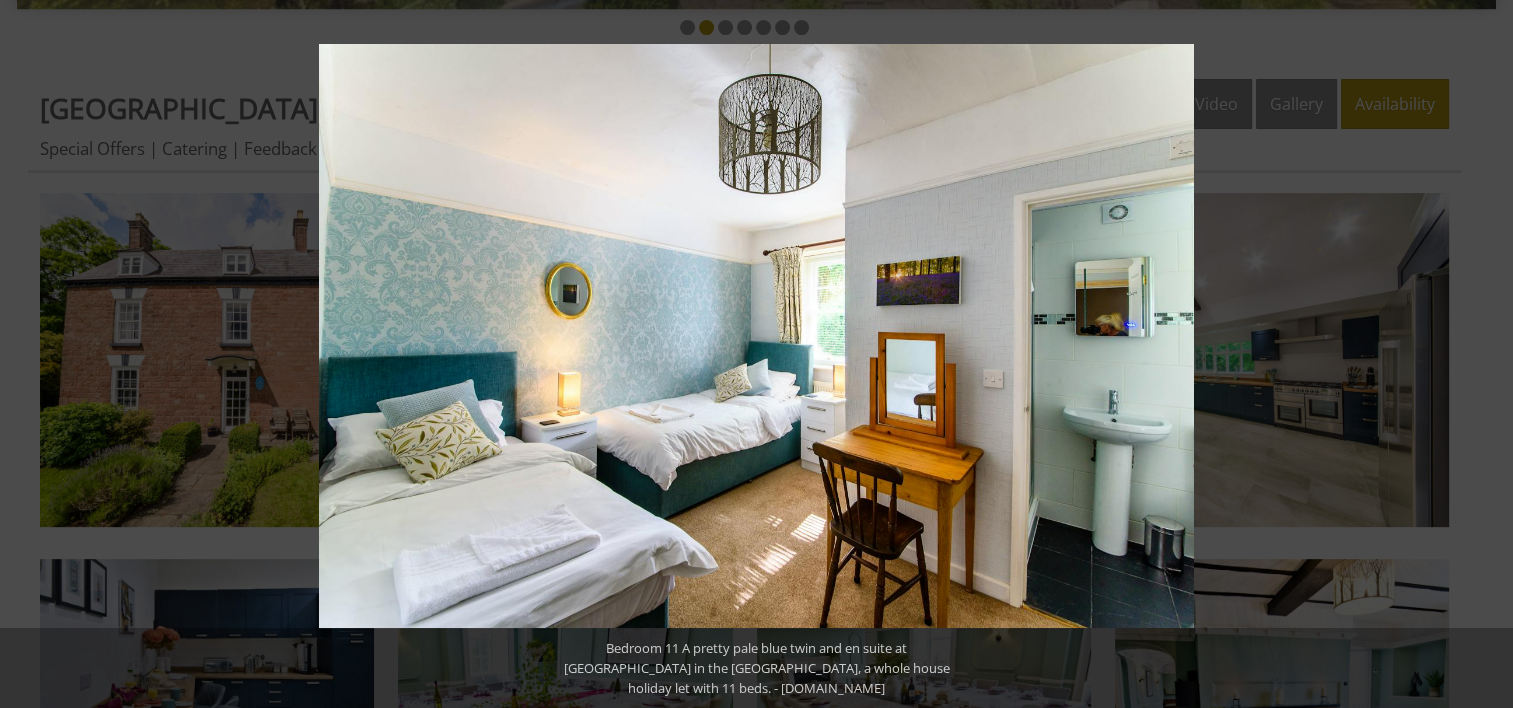 click at bounding box center [1478, 354] 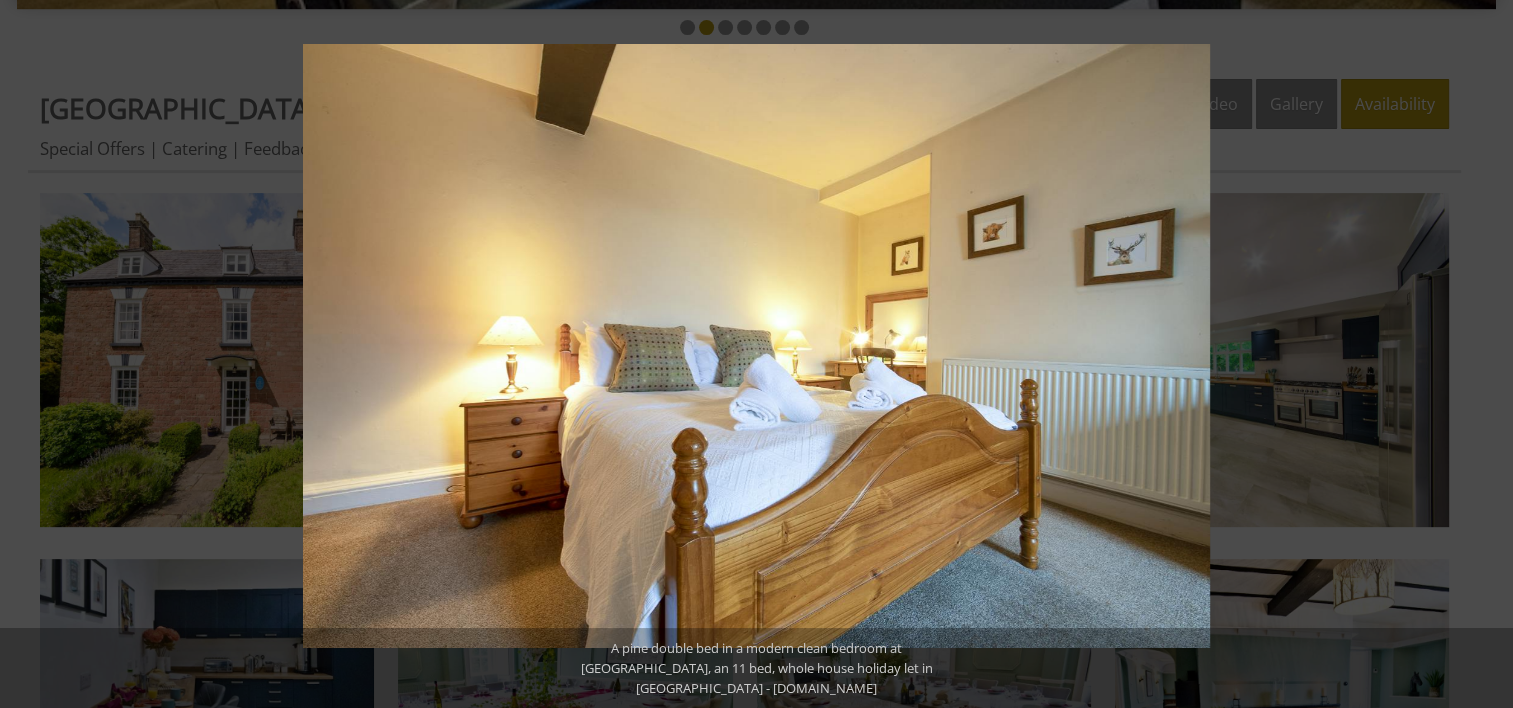 click at bounding box center (1478, 354) 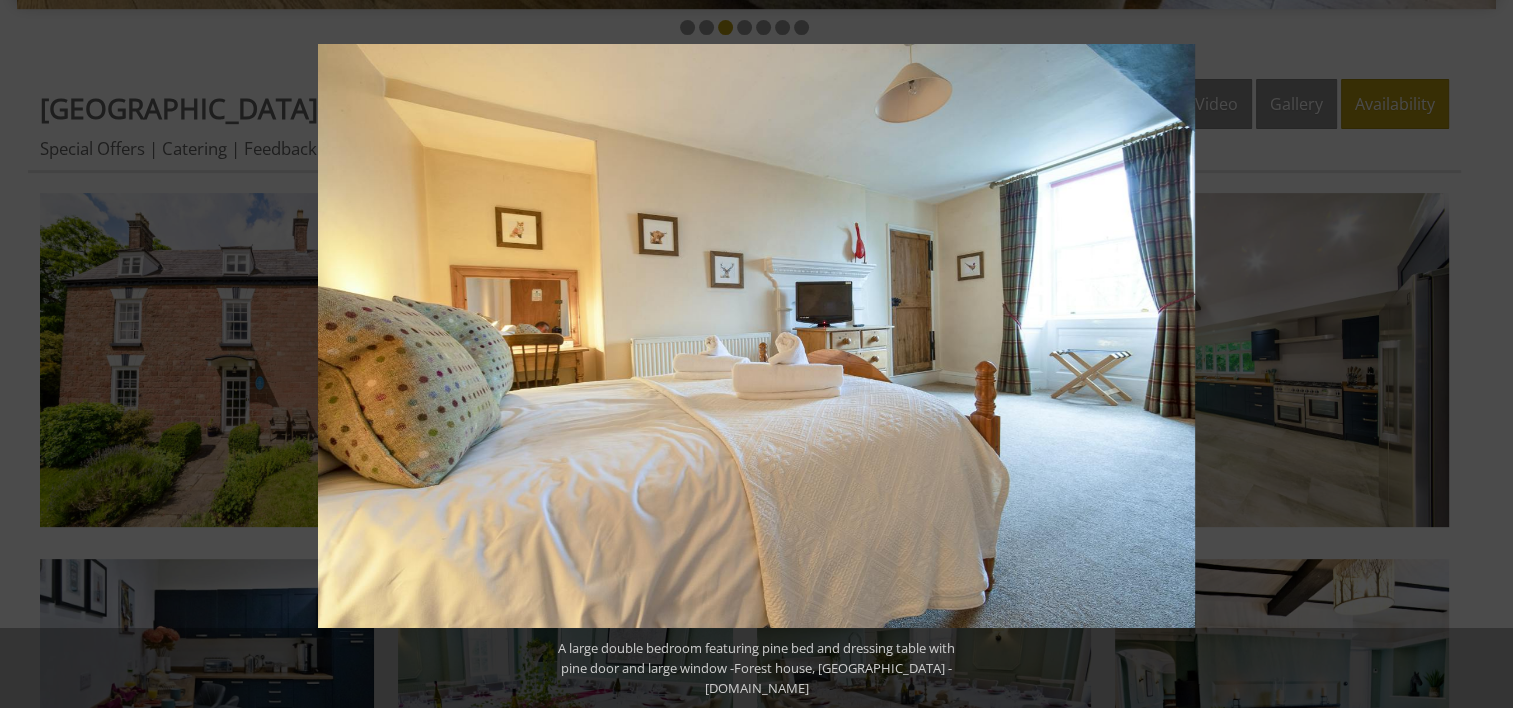 click at bounding box center [1478, 354] 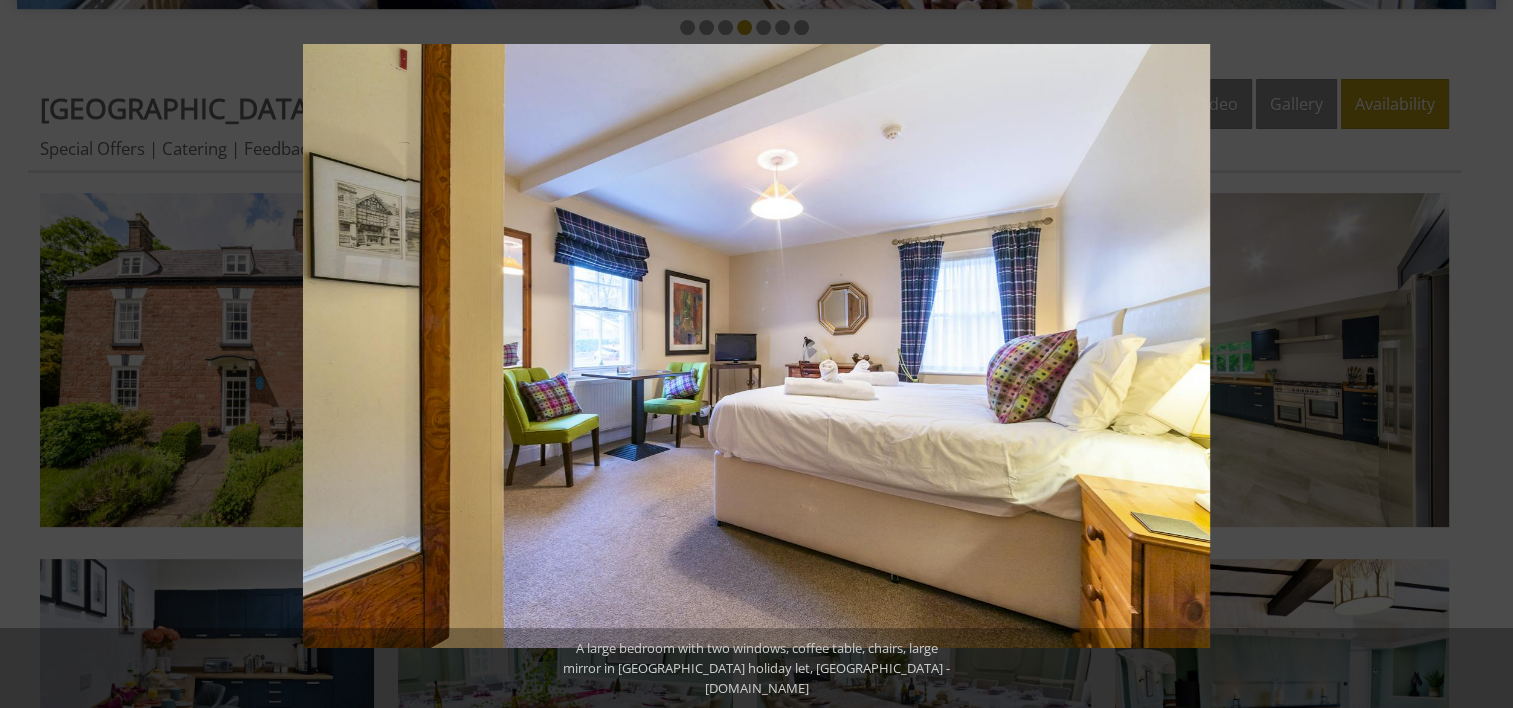 click at bounding box center (1478, 354) 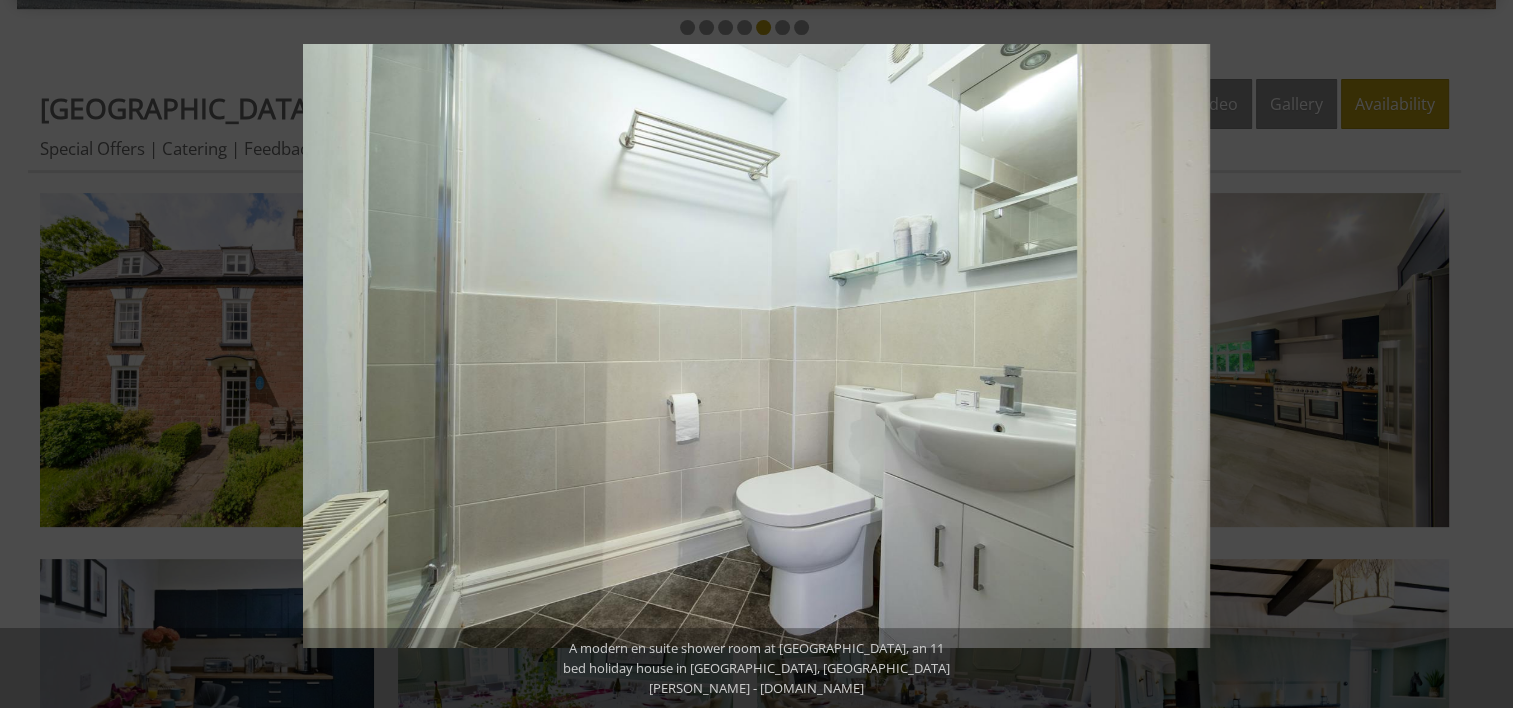 click at bounding box center [1478, 354] 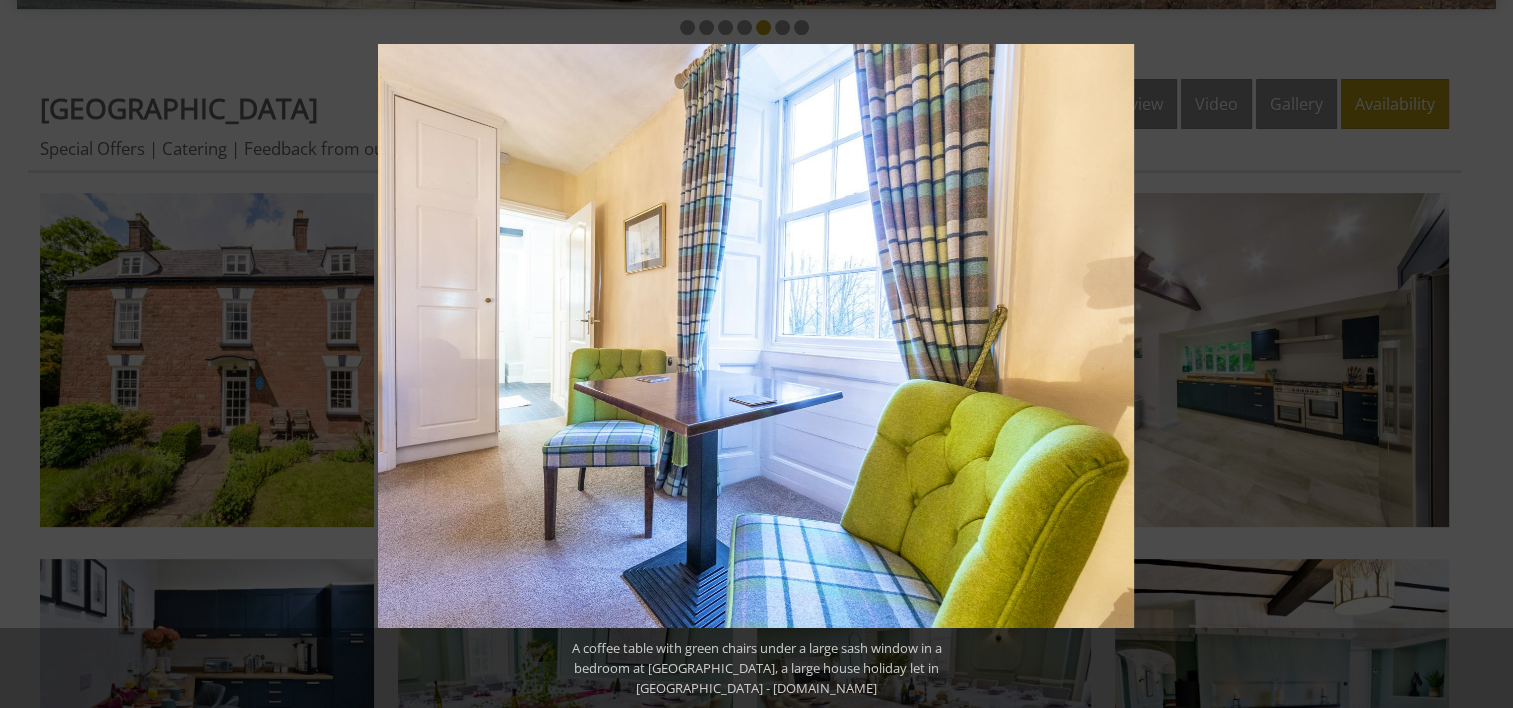 click at bounding box center (1478, 354) 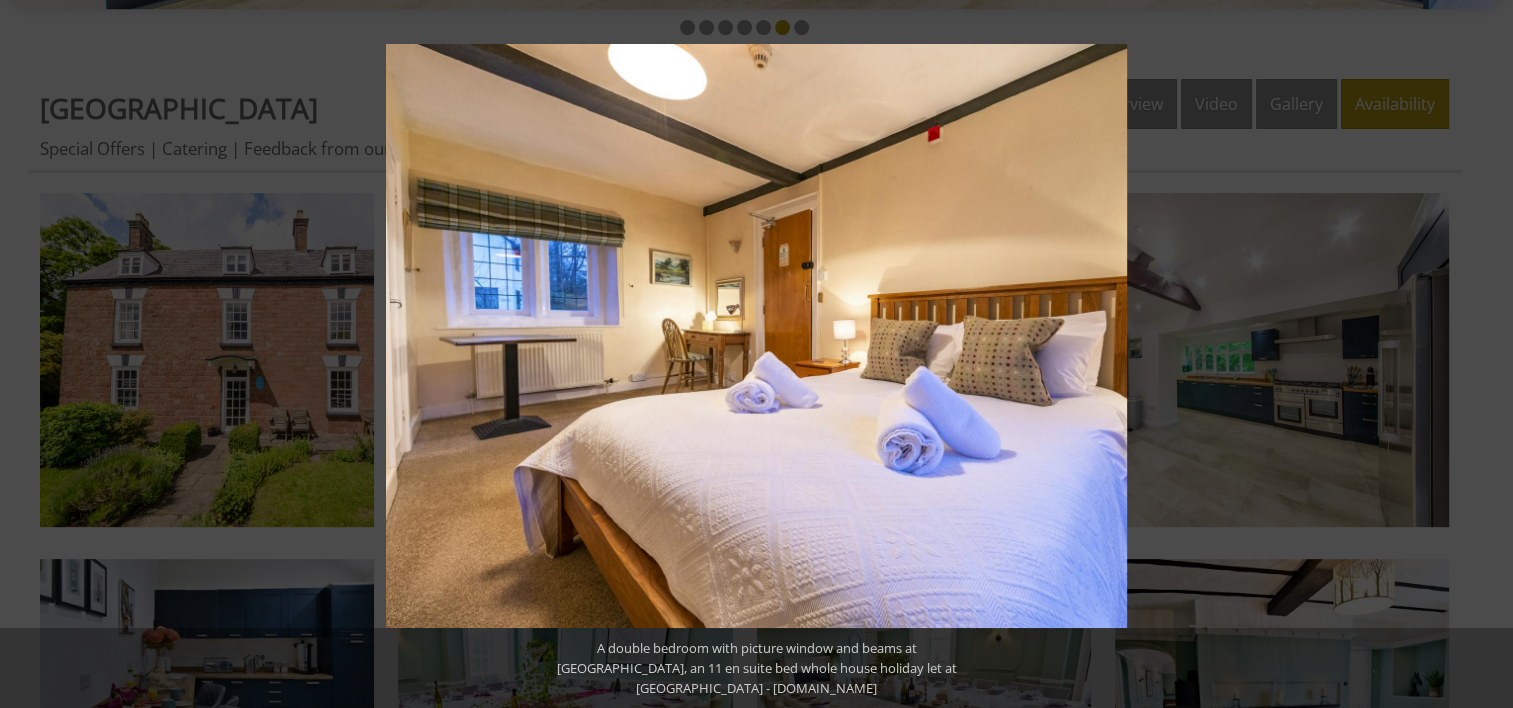 click at bounding box center (1478, 354) 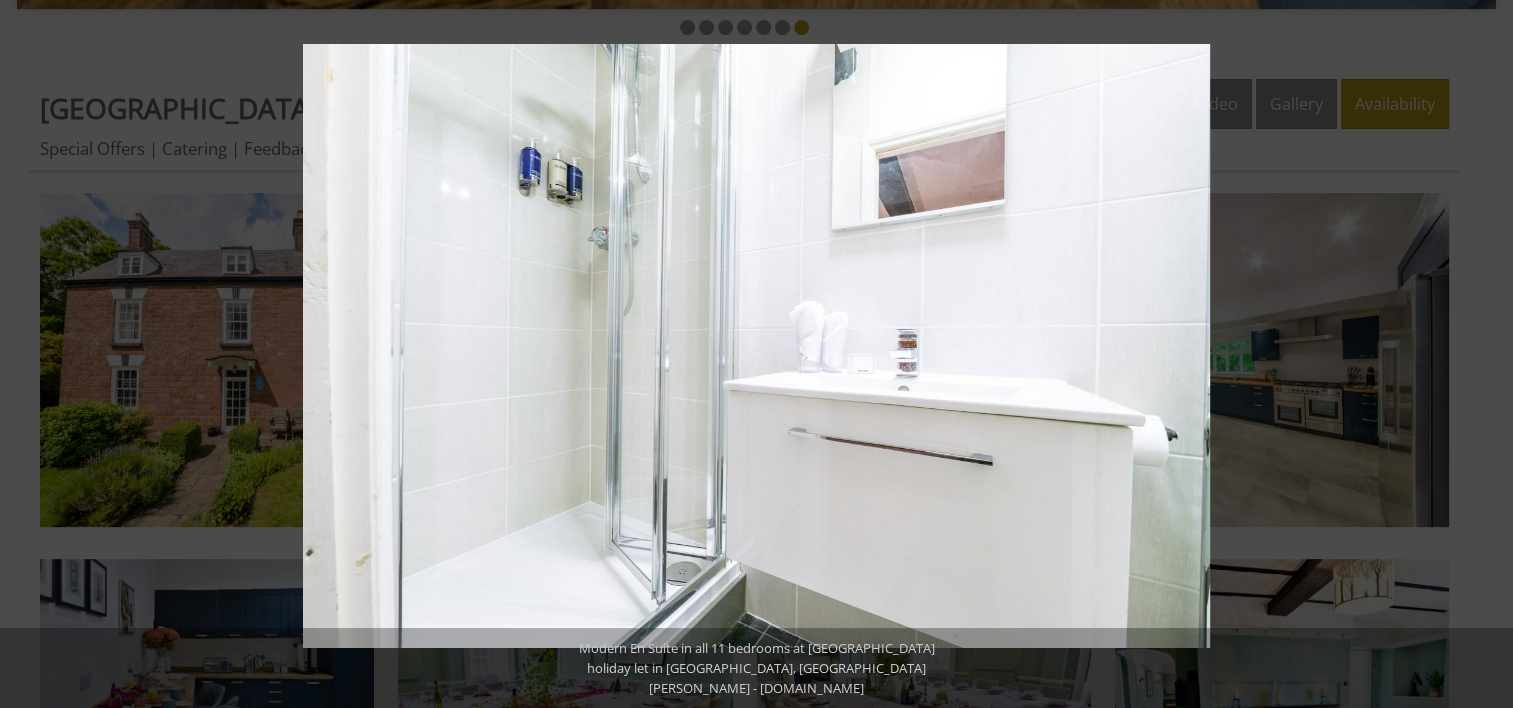 click at bounding box center [1478, 354] 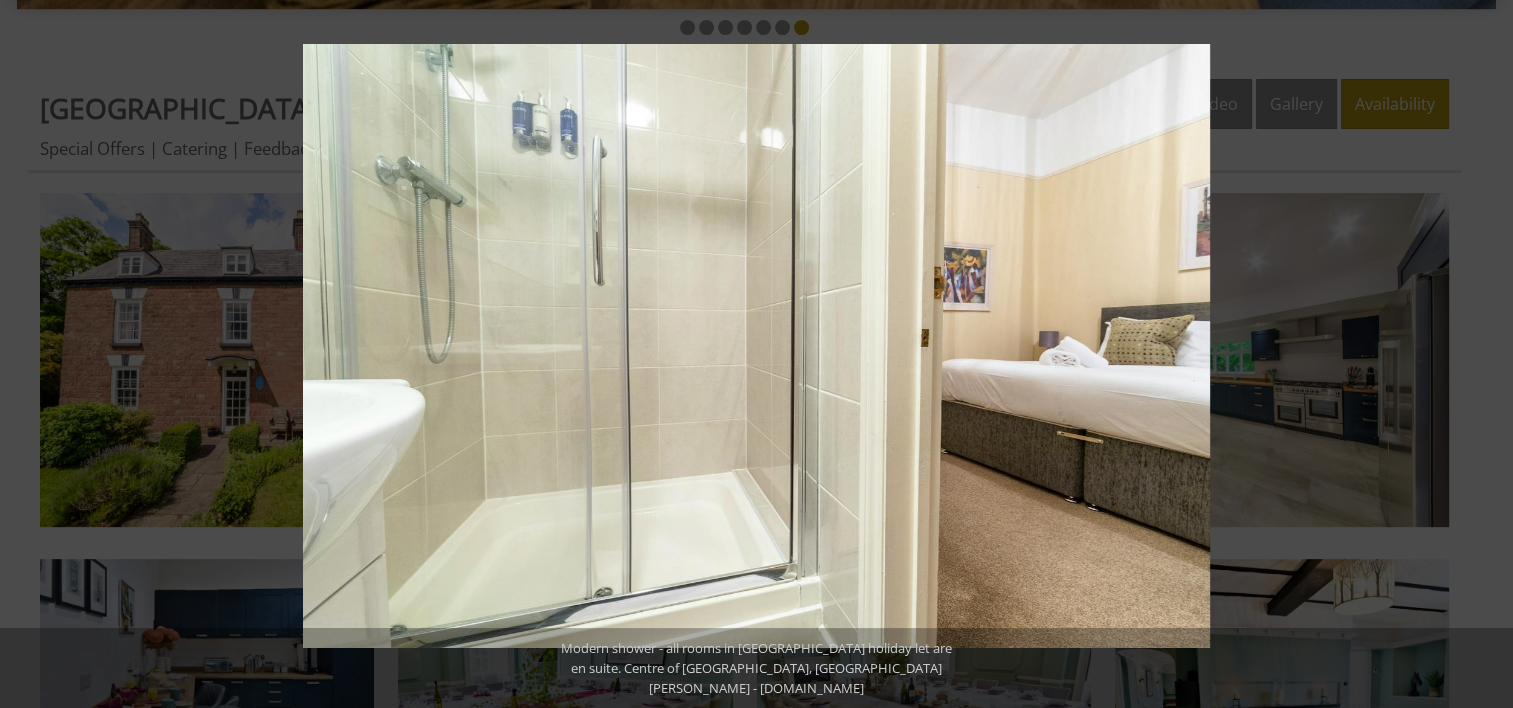 click at bounding box center (1478, 354) 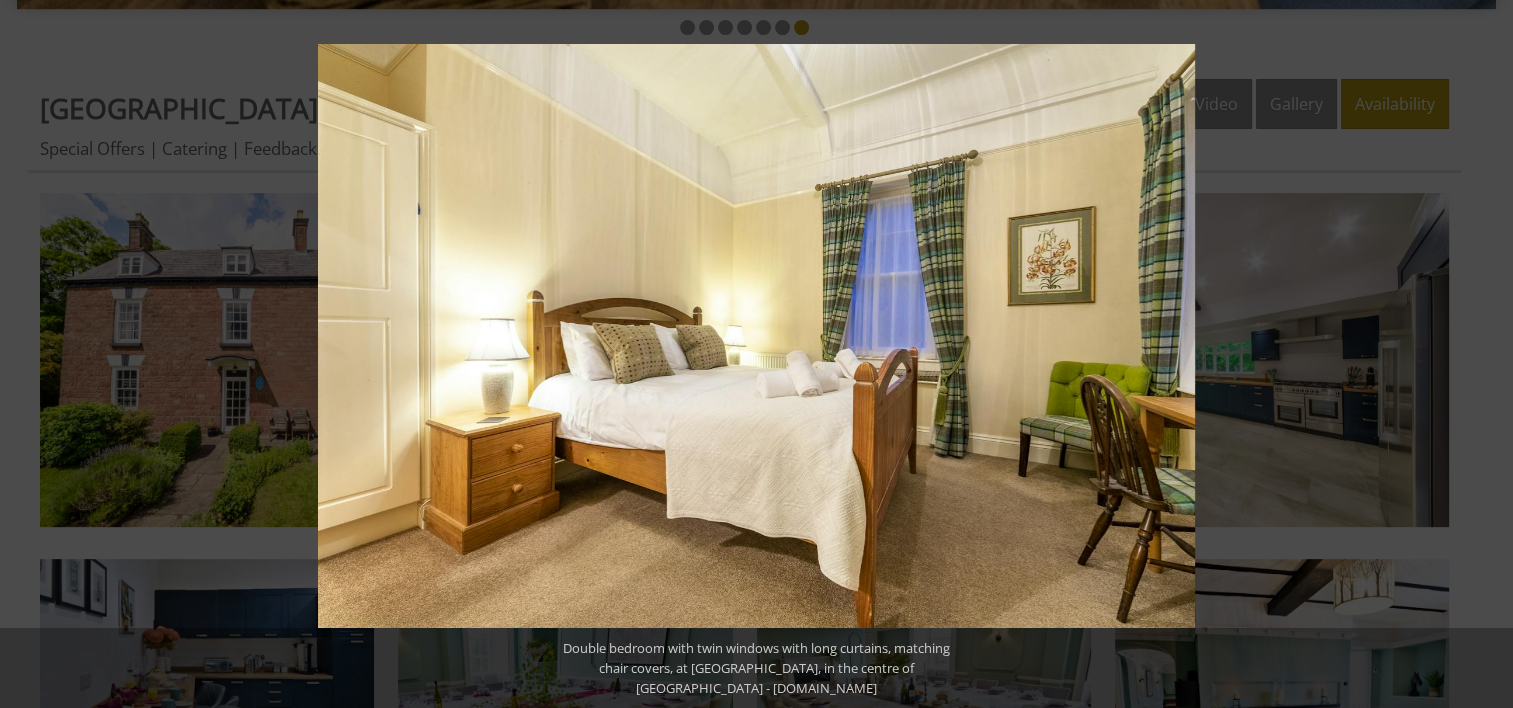 click at bounding box center (1478, 354) 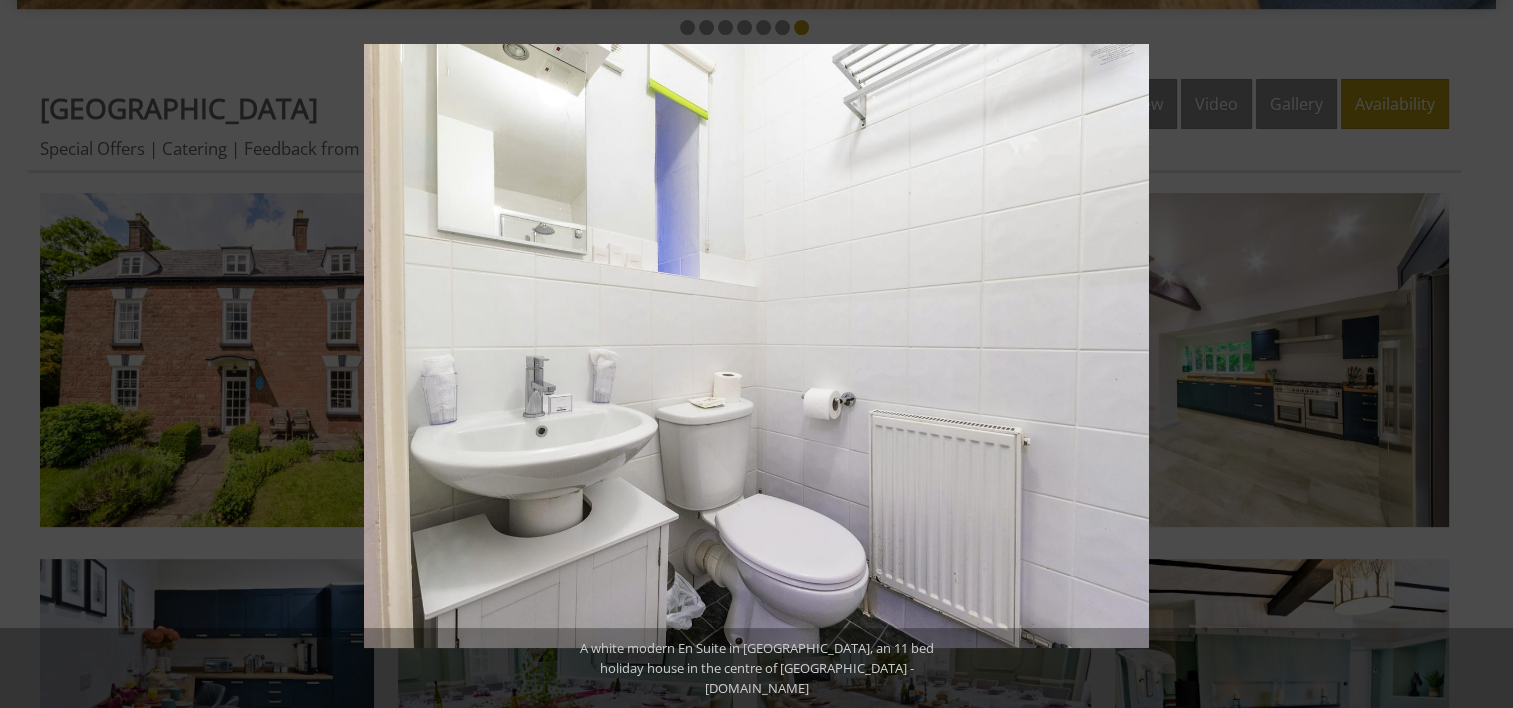 click at bounding box center (1478, 354) 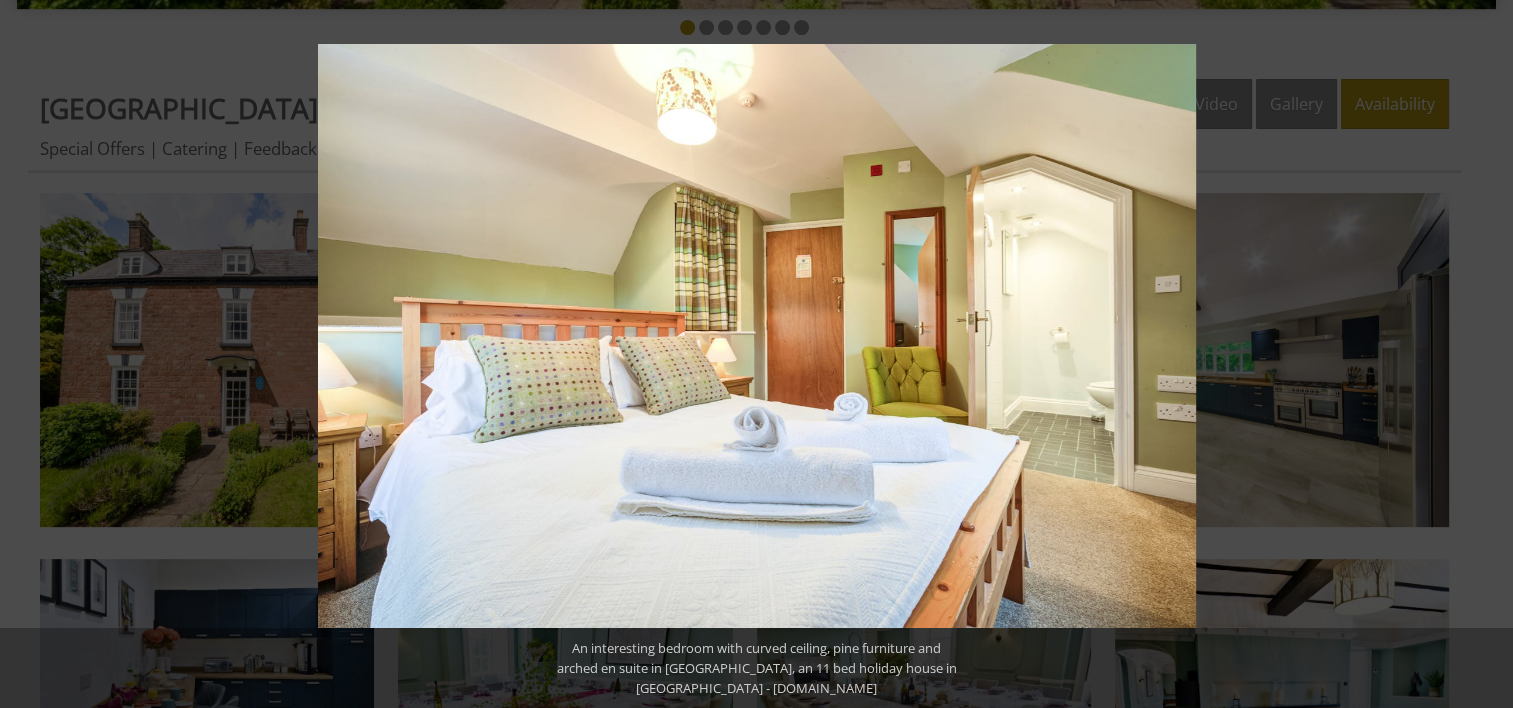 click at bounding box center (1478, 354) 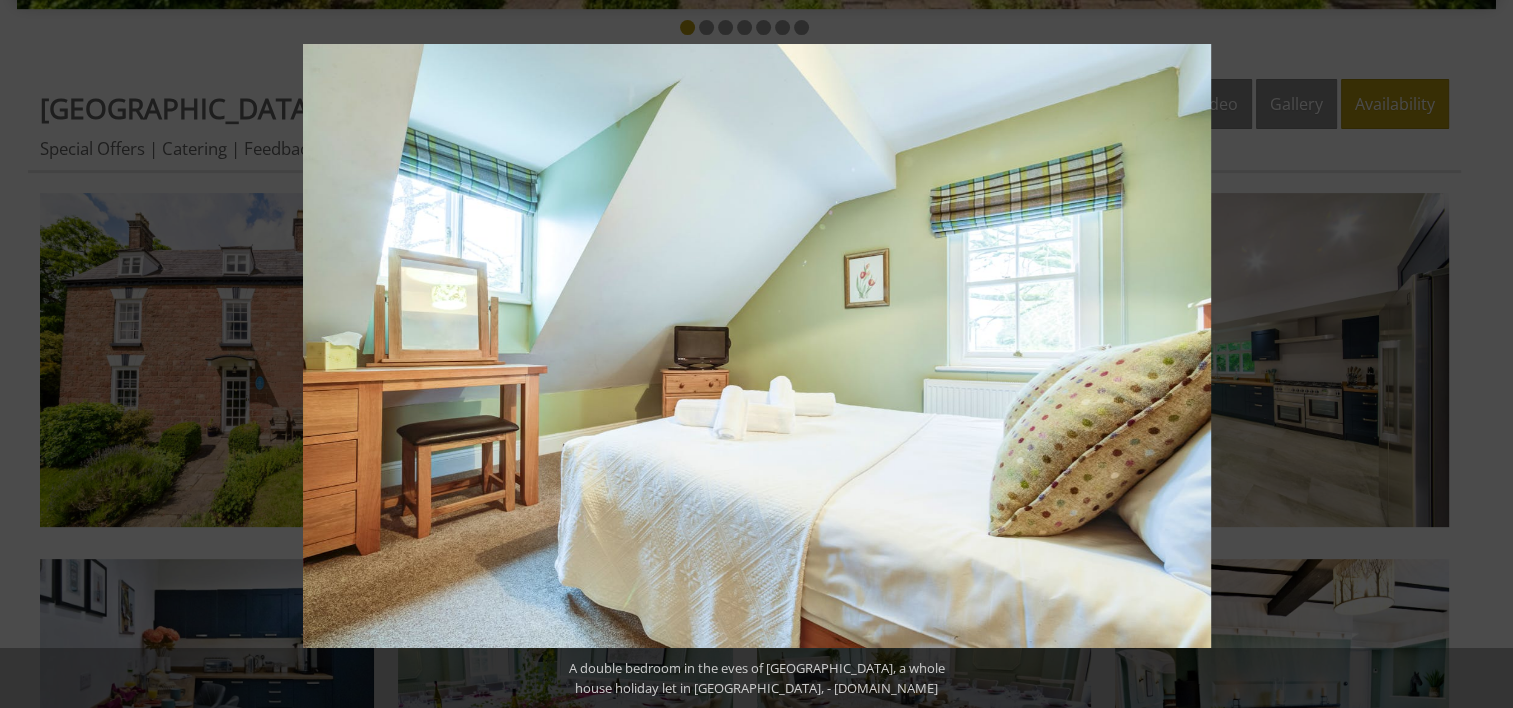 click at bounding box center [1478, 354] 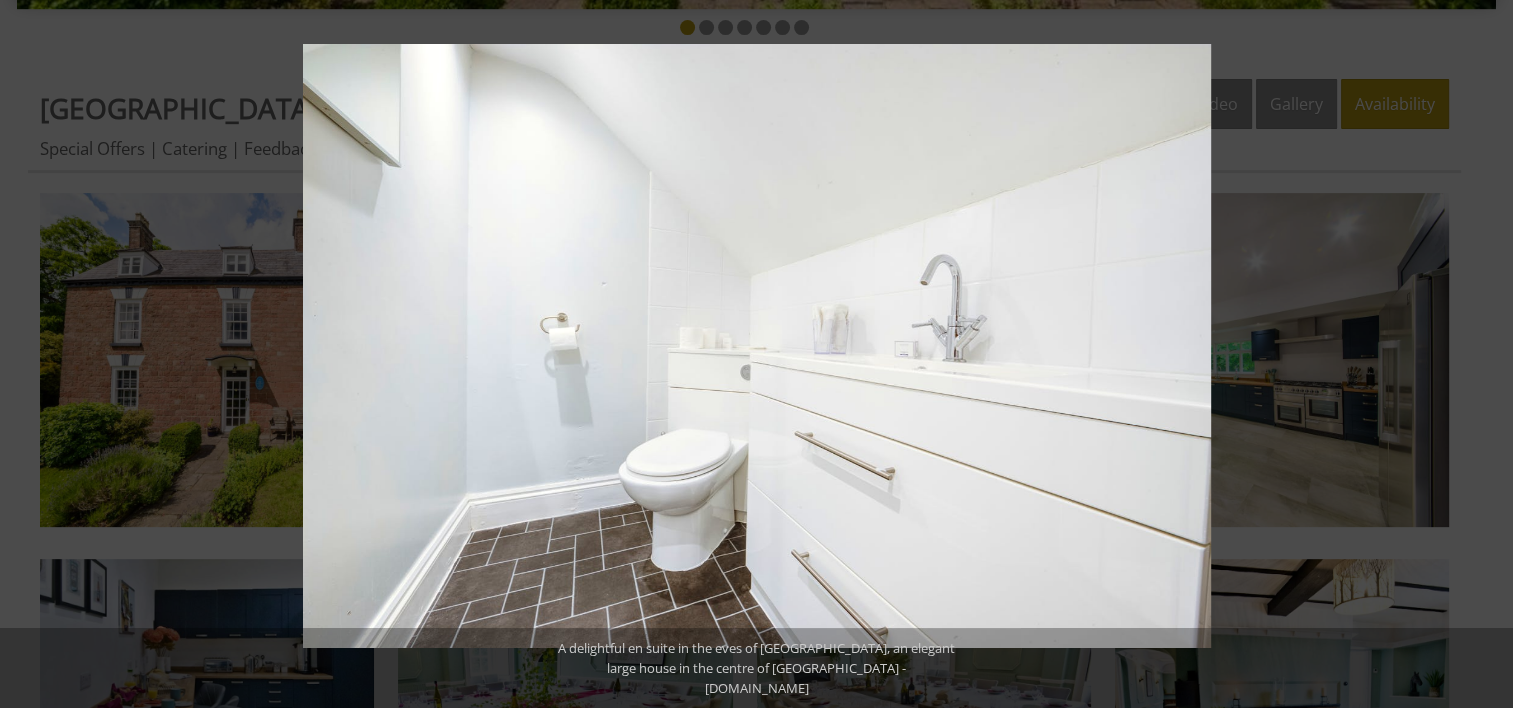 click at bounding box center [1478, 354] 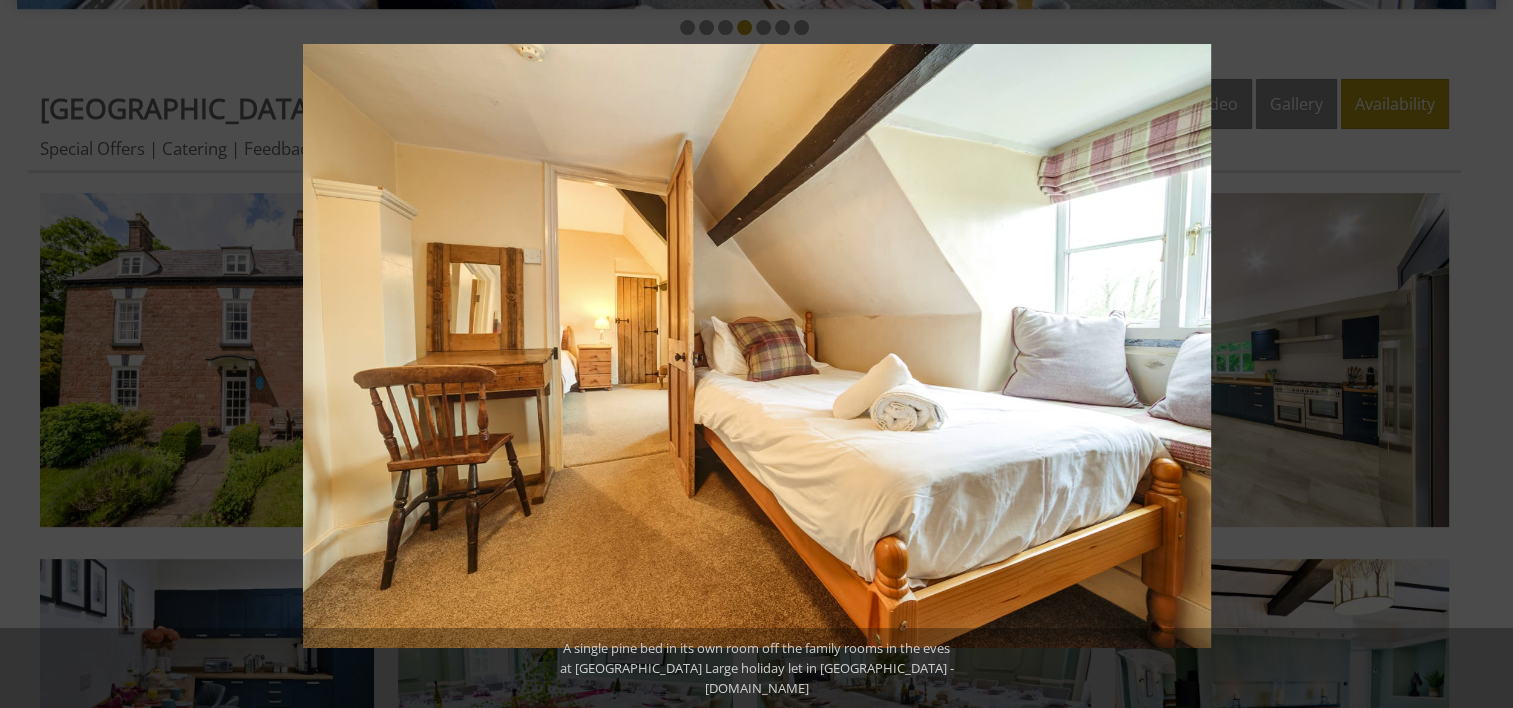 click at bounding box center [1478, 354] 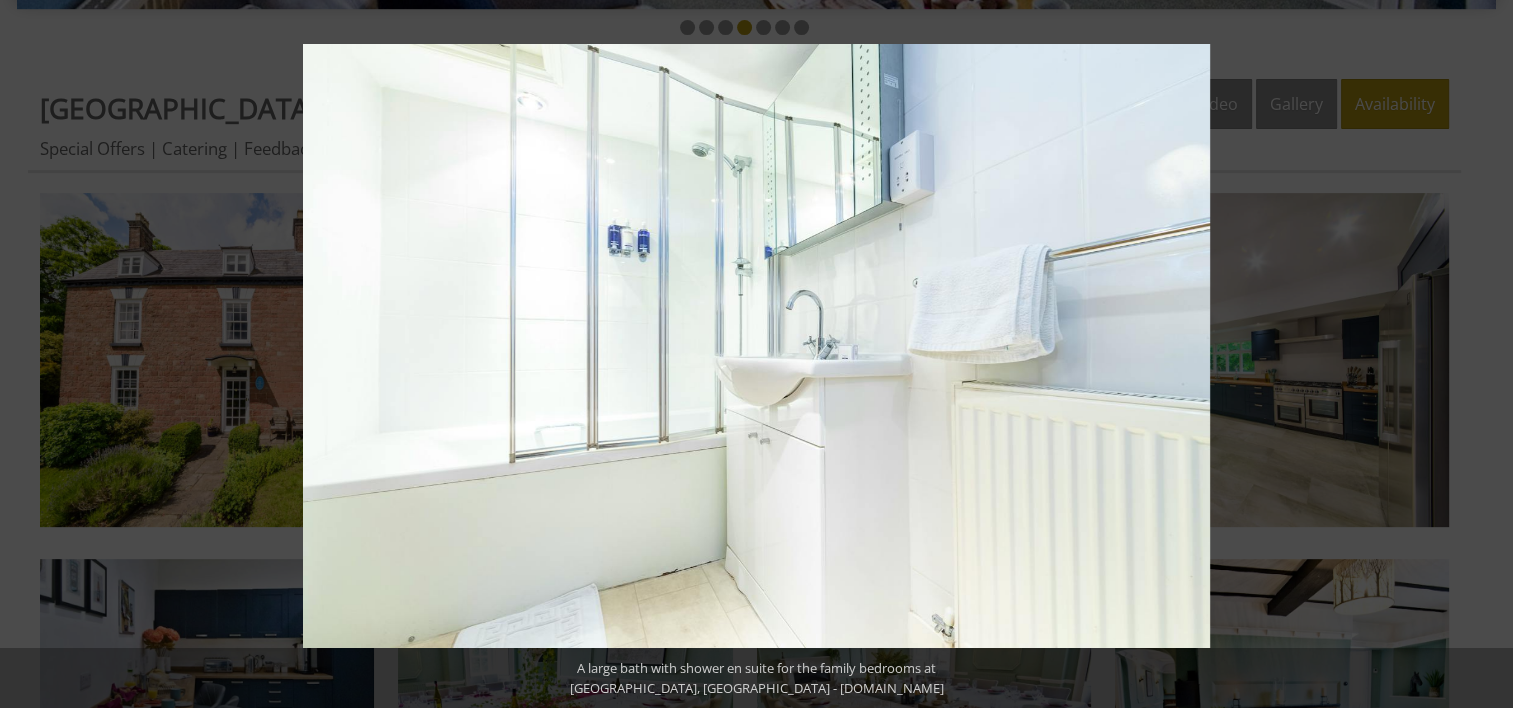click at bounding box center [1478, 354] 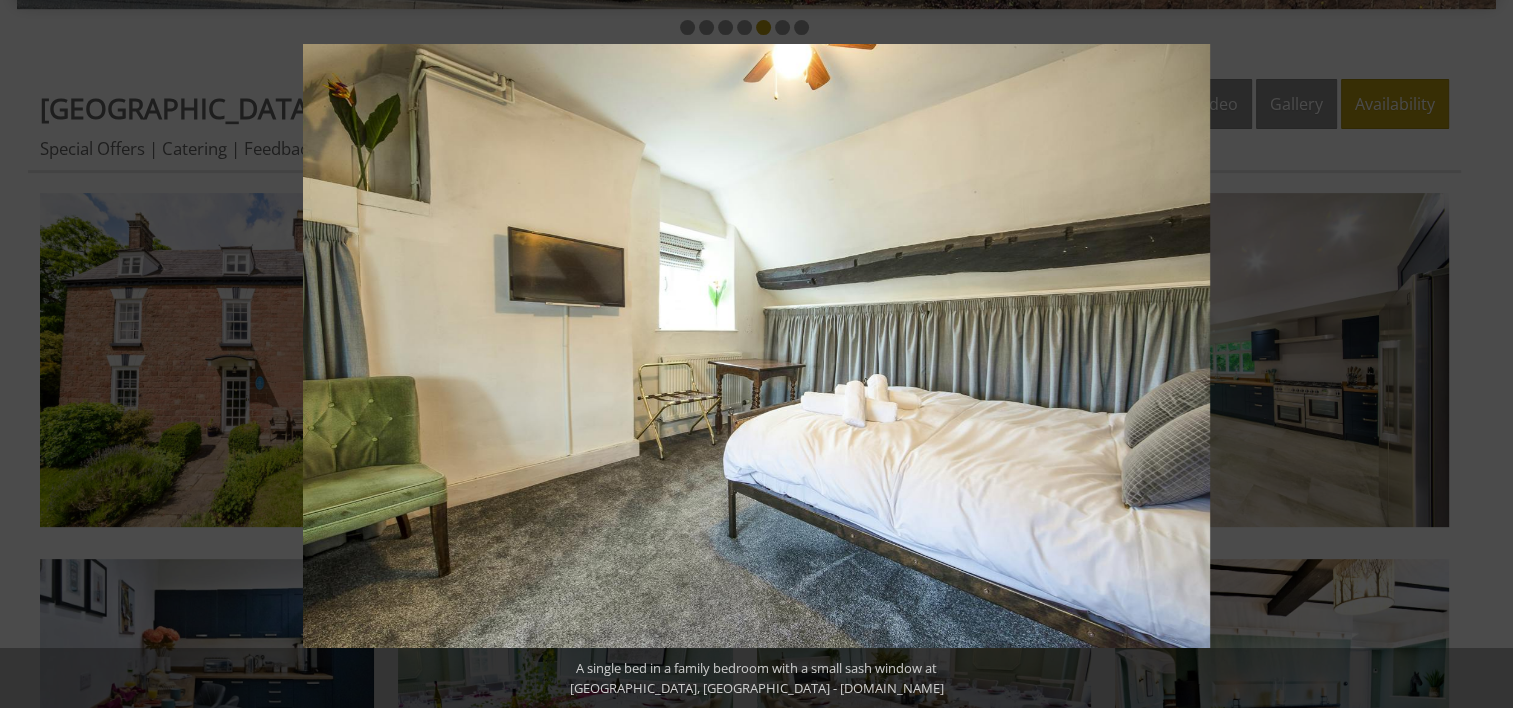 click at bounding box center [1478, 354] 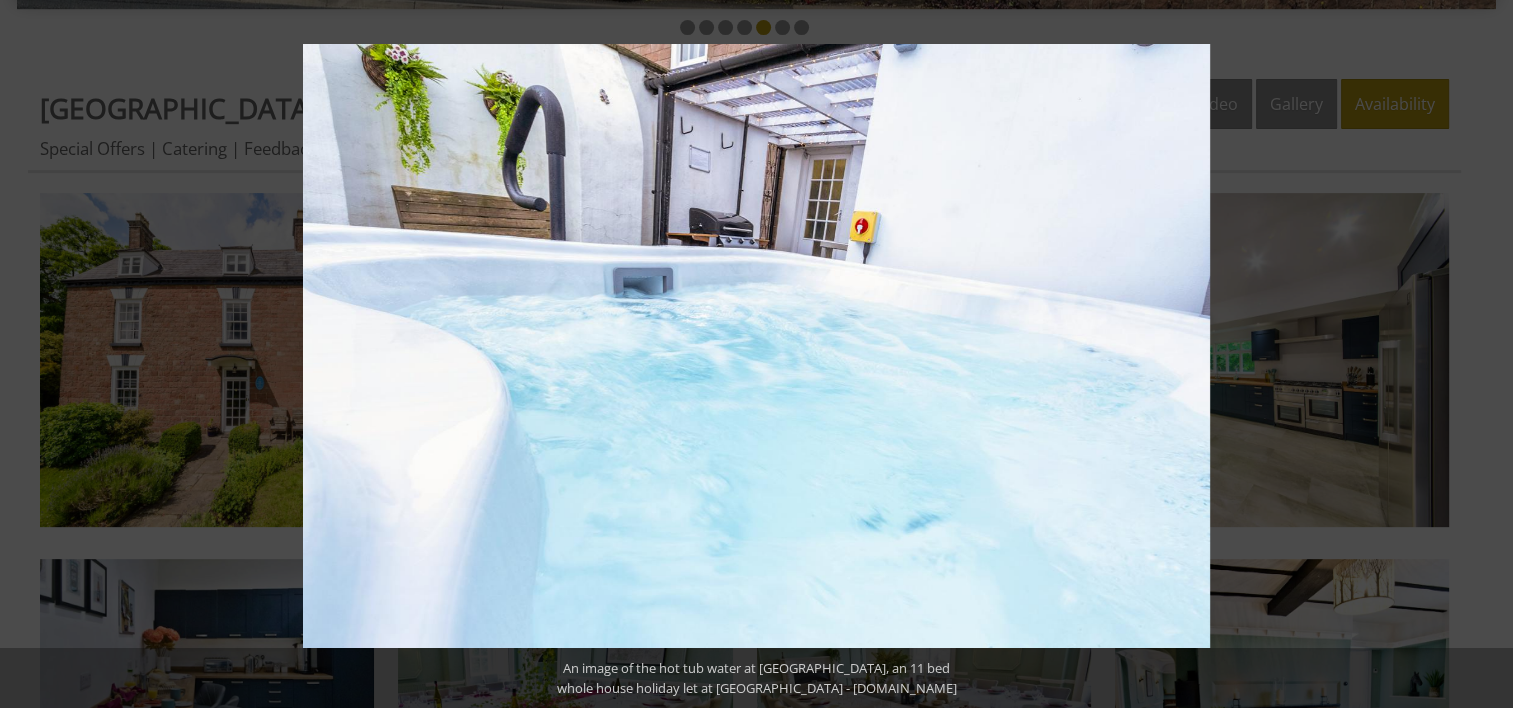 click at bounding box center (1478, 354) 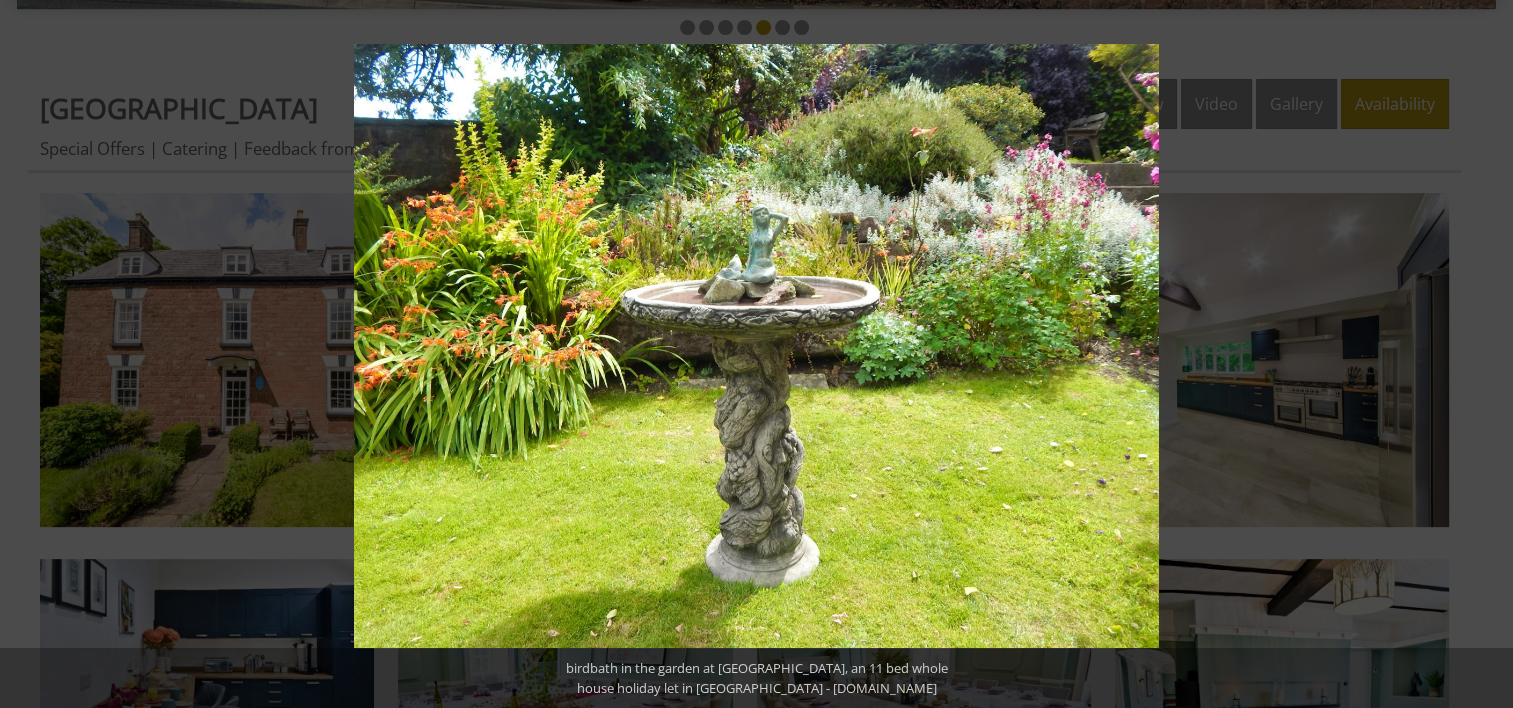 click at bounding box center (1478, 354) 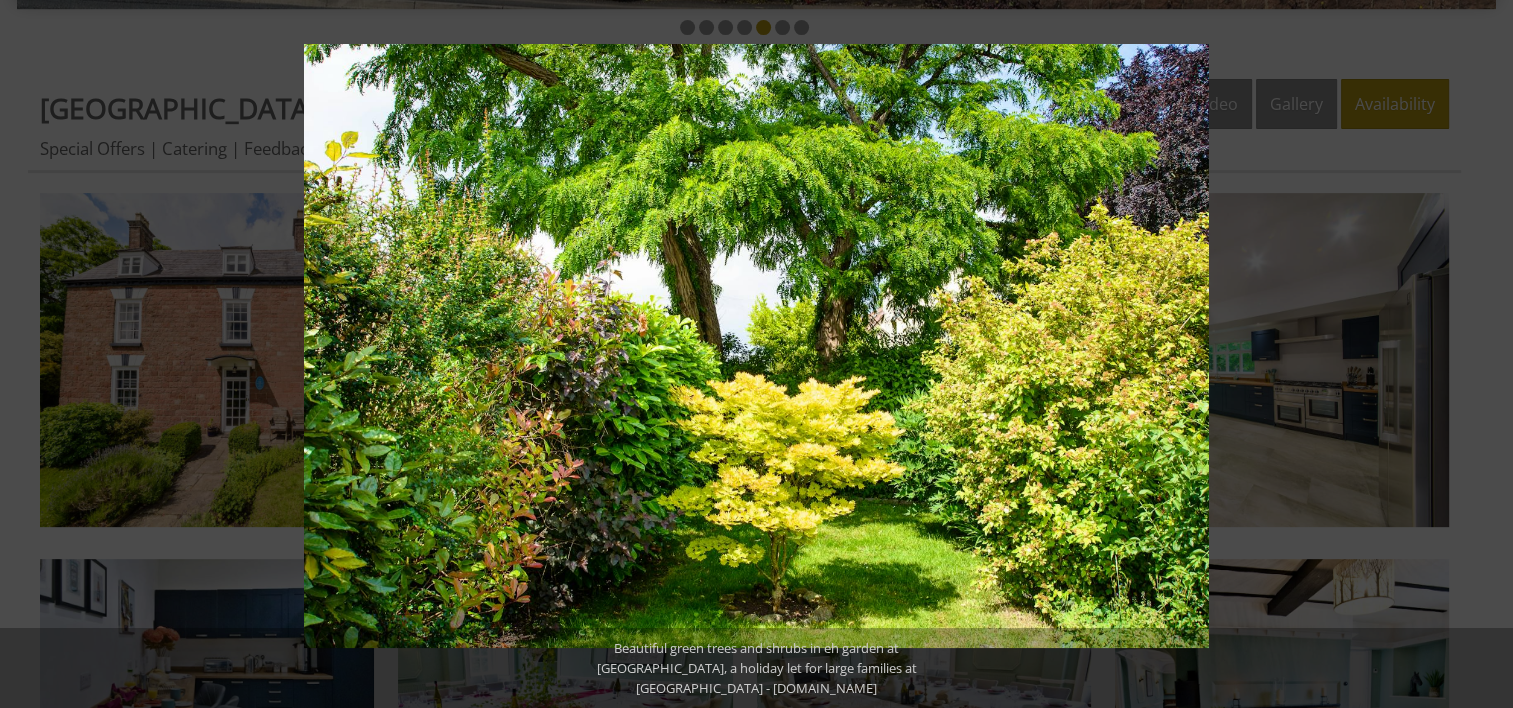 click at bounding box center (1478, 354) 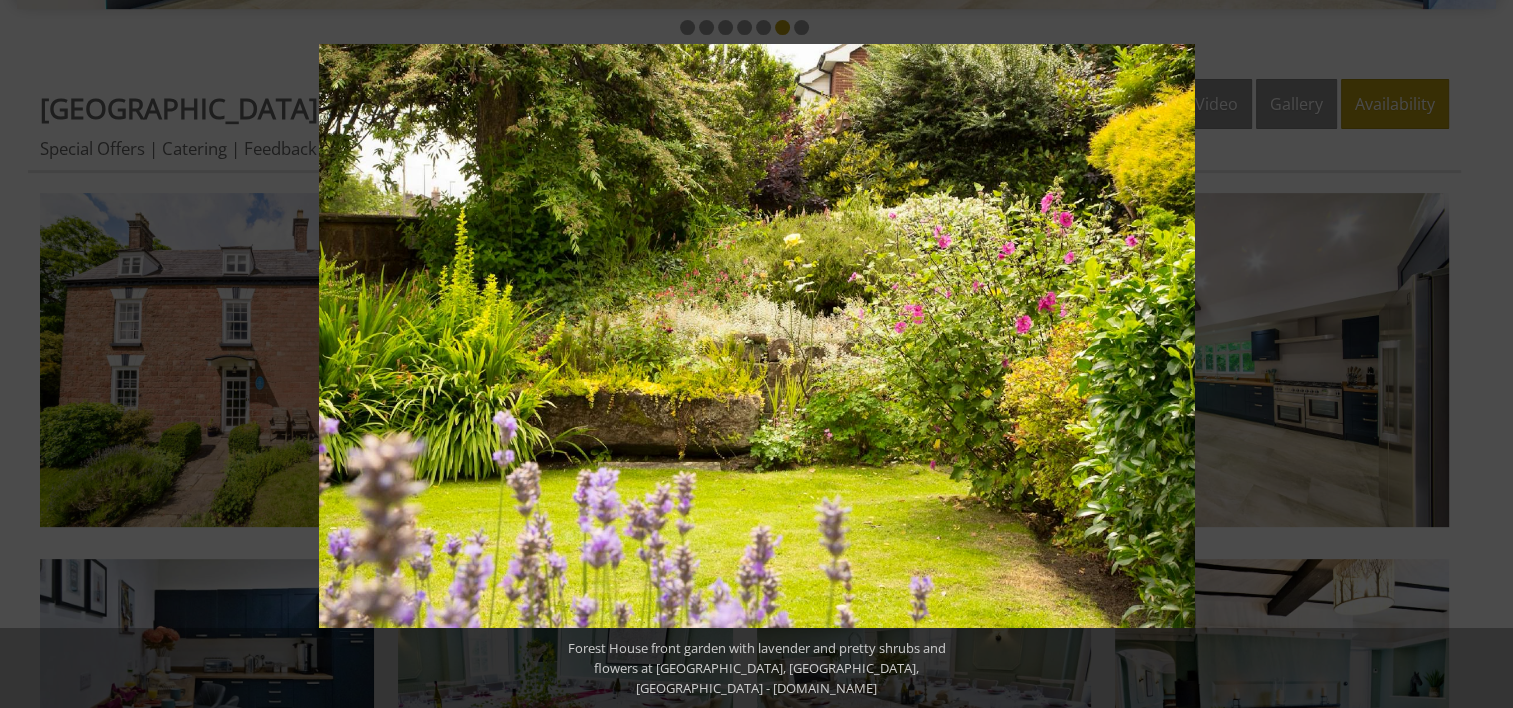 click at bounding box center (1478, 354) 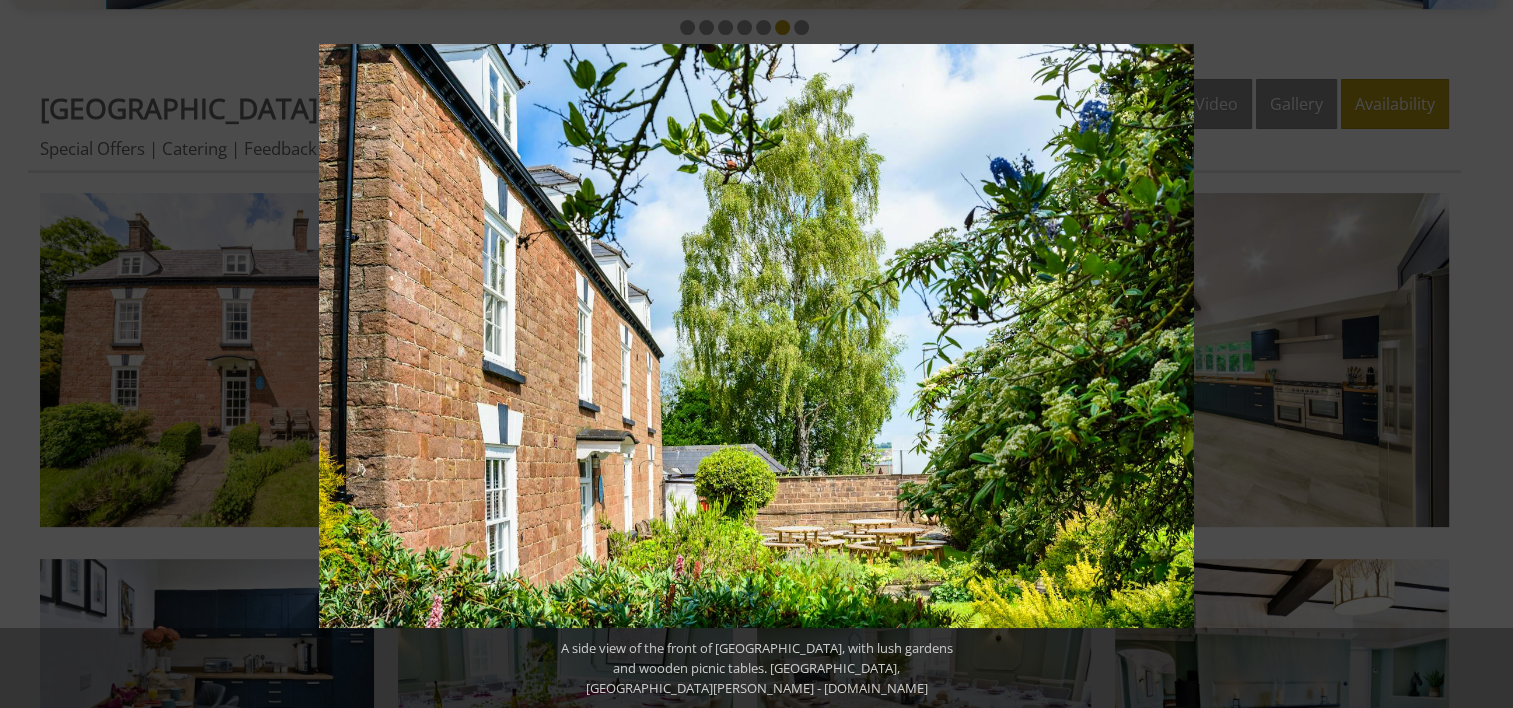 click at bounding box center [1478, 354] 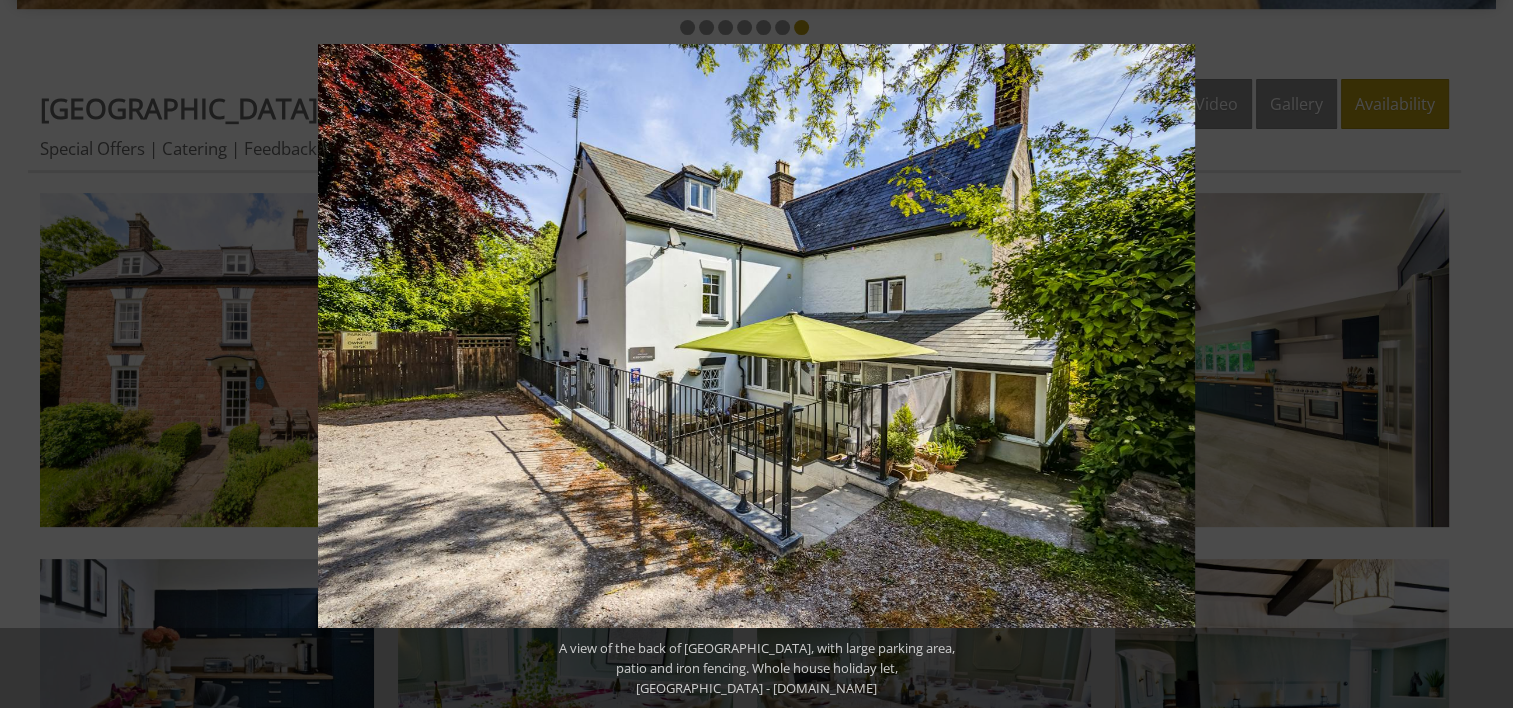 click at bounding box center (1478, 354) 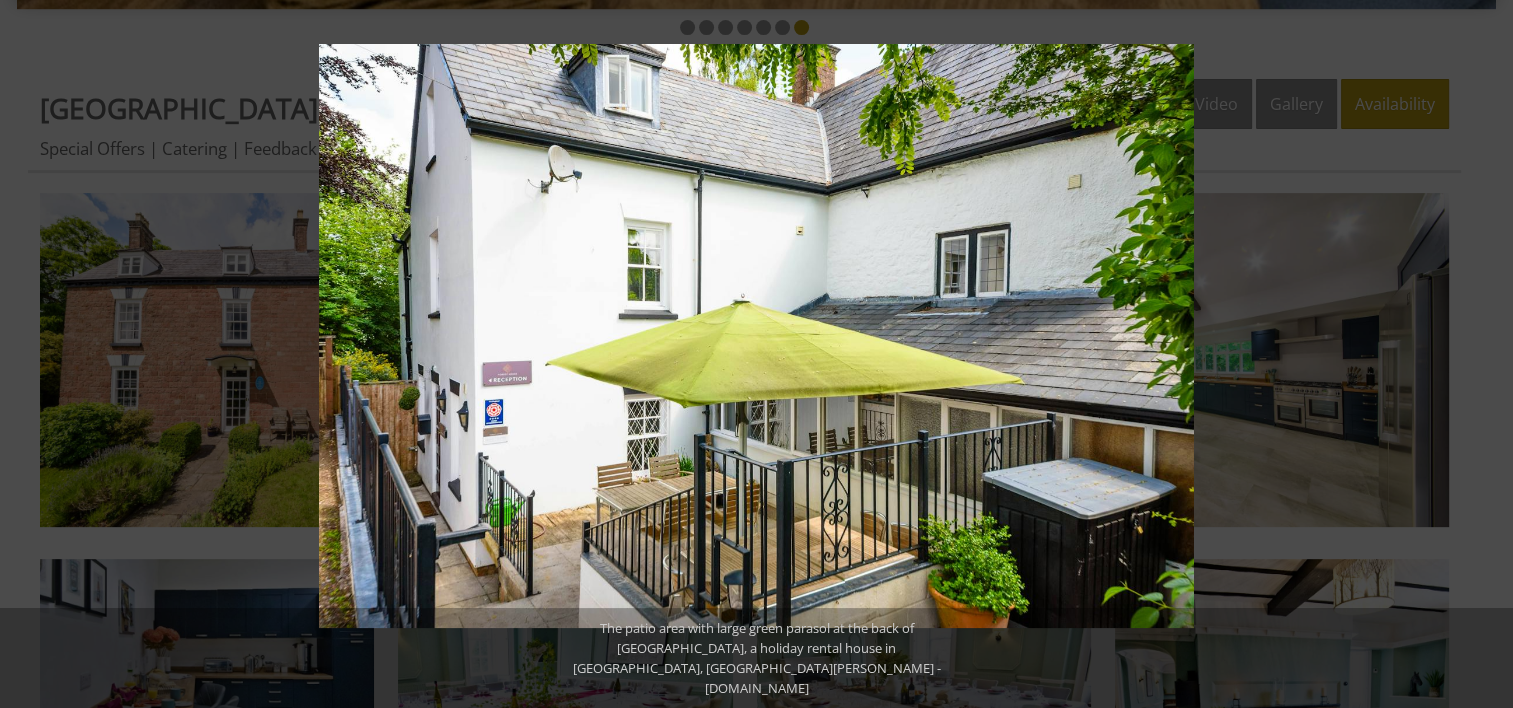 click at bounding box center (1478, 354) 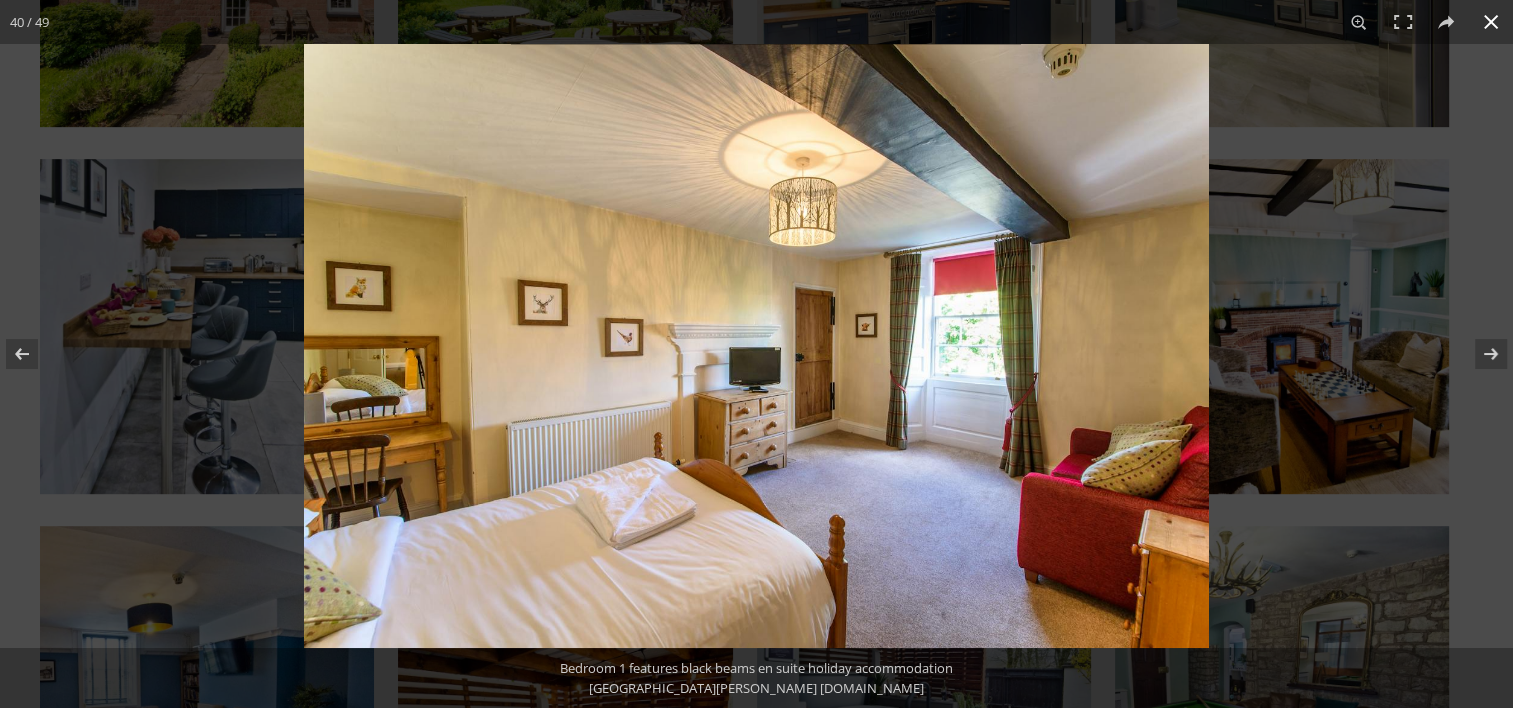 scroll, scrollTop: 1061, scrollLeft: 0, axis: vertical 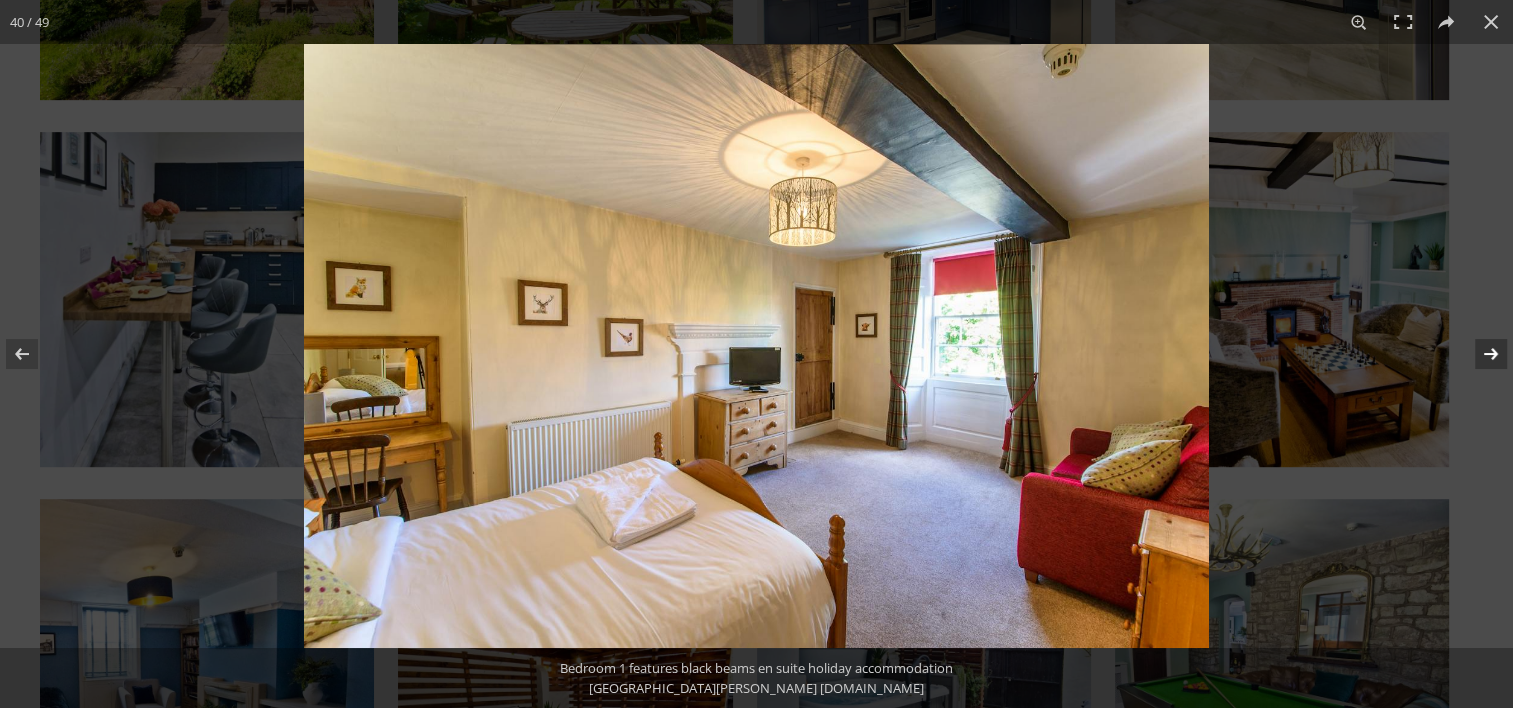 click at bounding box center [1478, 354] 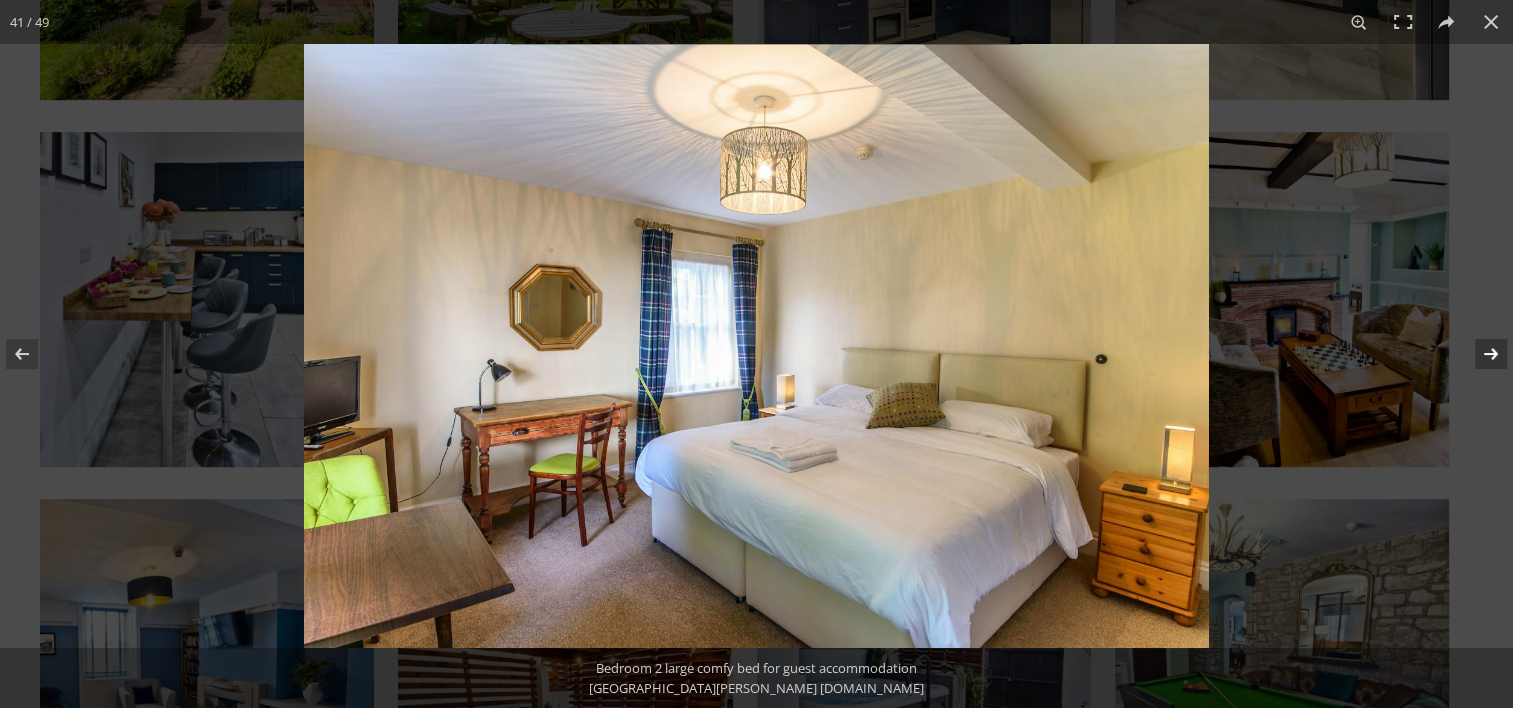 click at bounding box center [1478, 354] 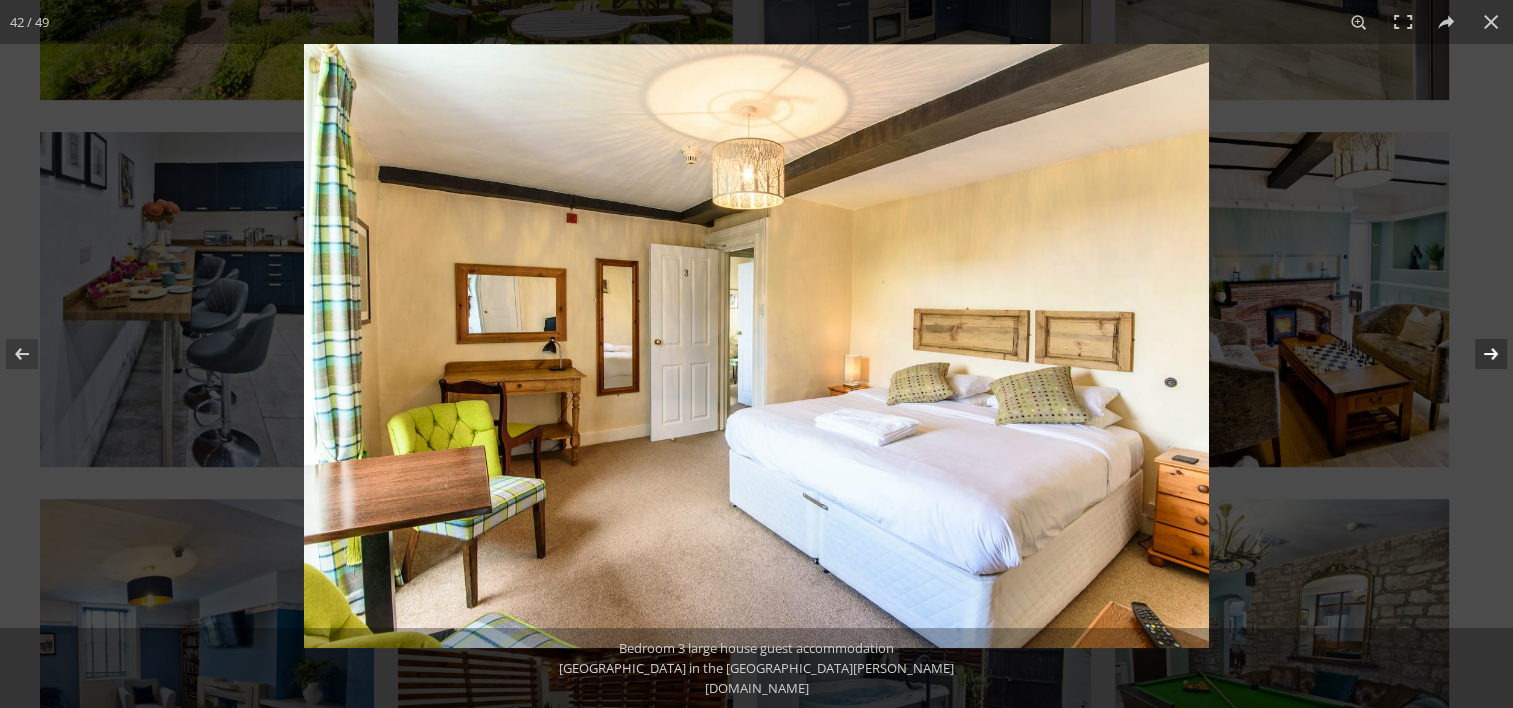 click at bounding box center (1478, 354) 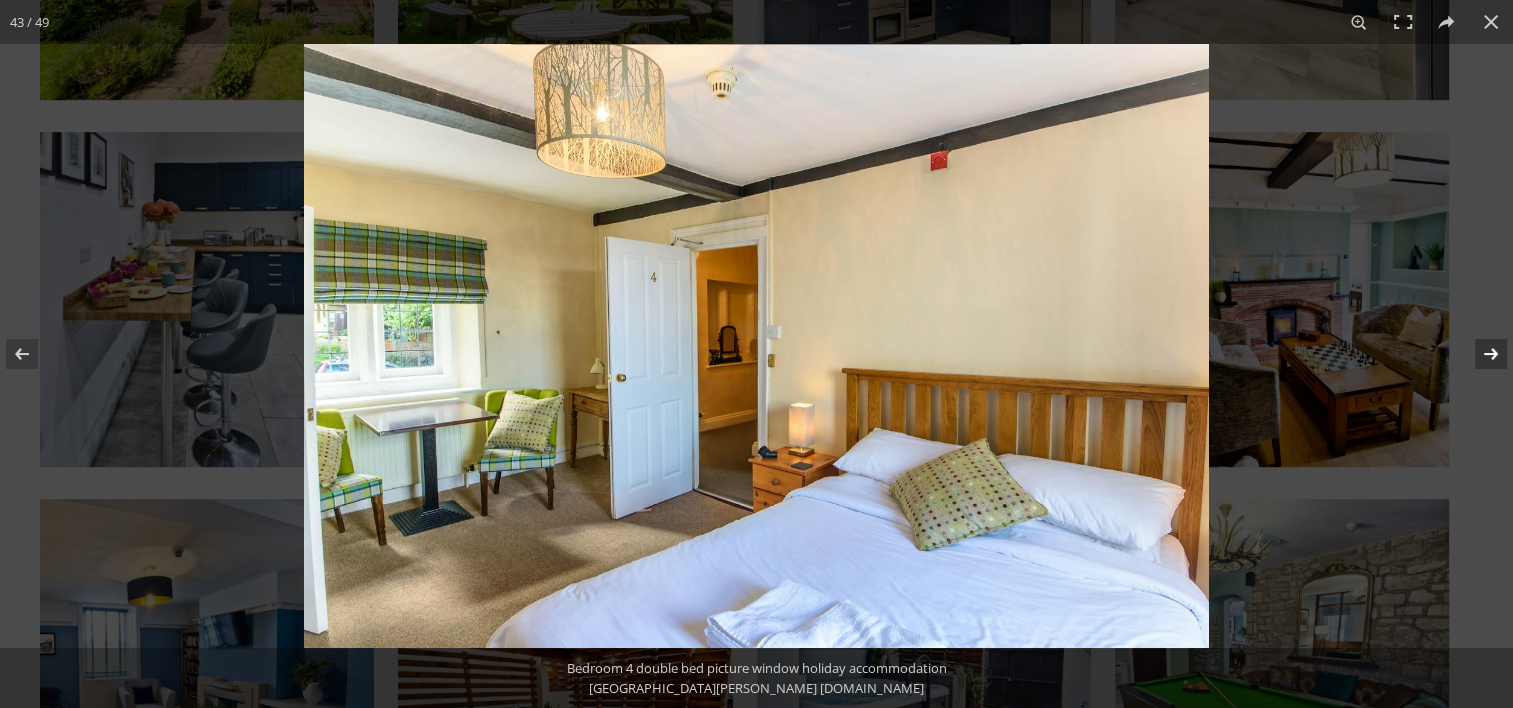 click at bounding box center [1478, 354] 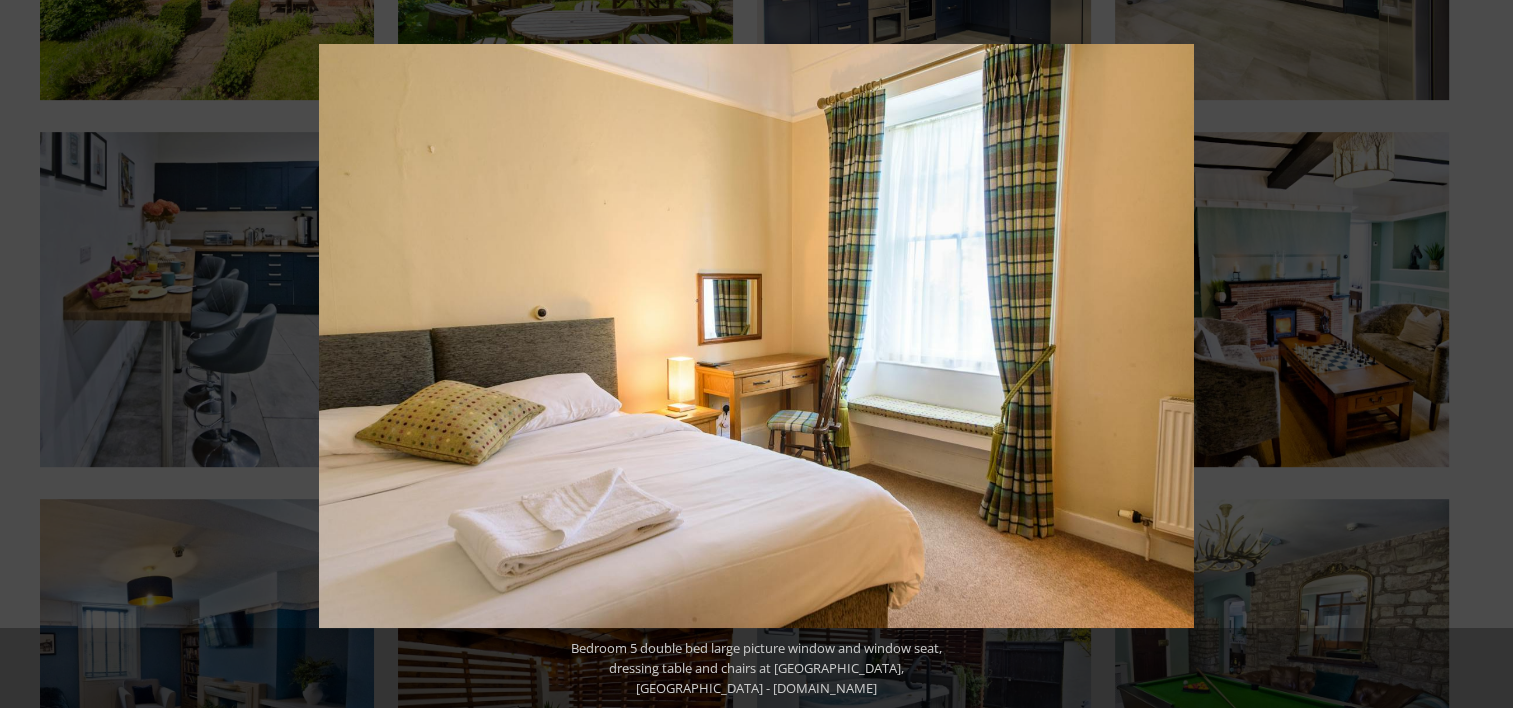 click at bounding box center (1478, 354) 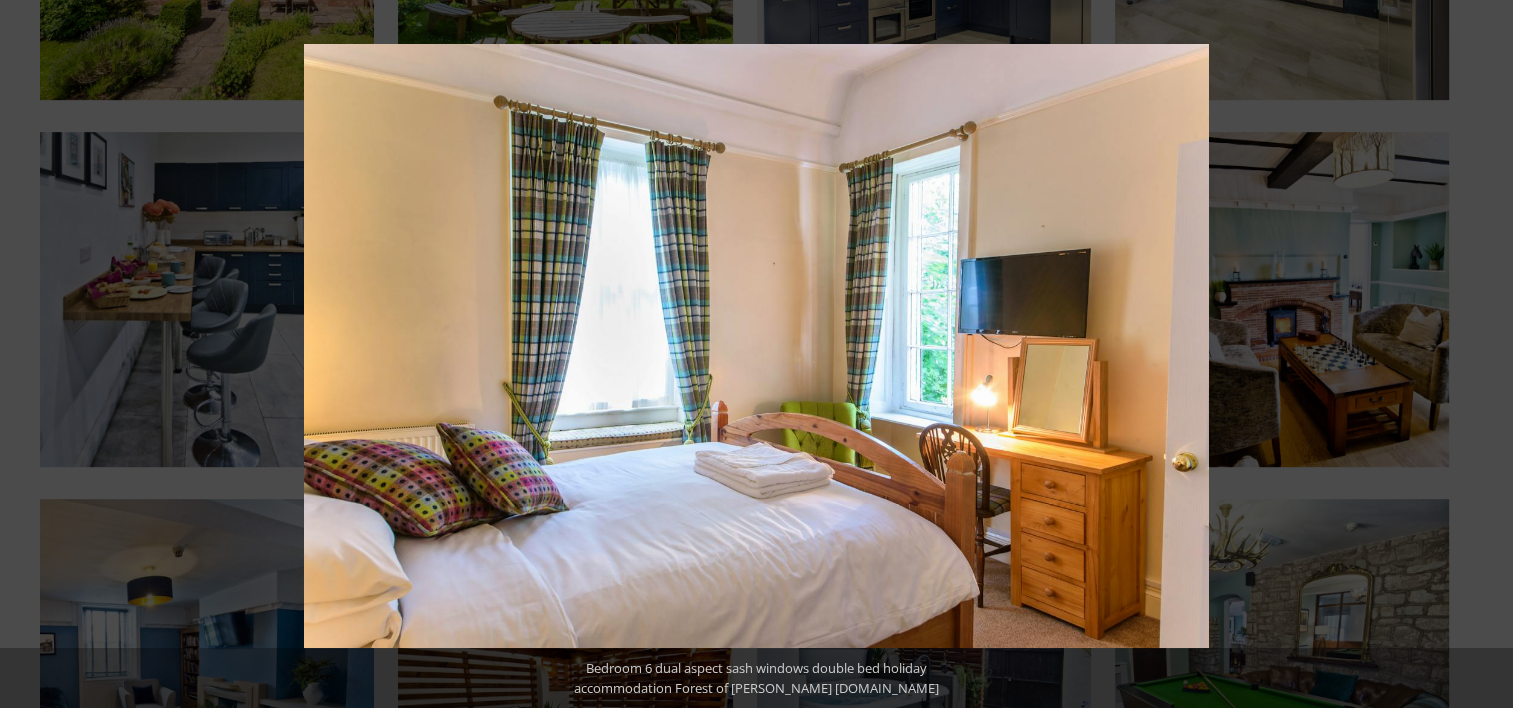click at bounding box center [1478, 354] 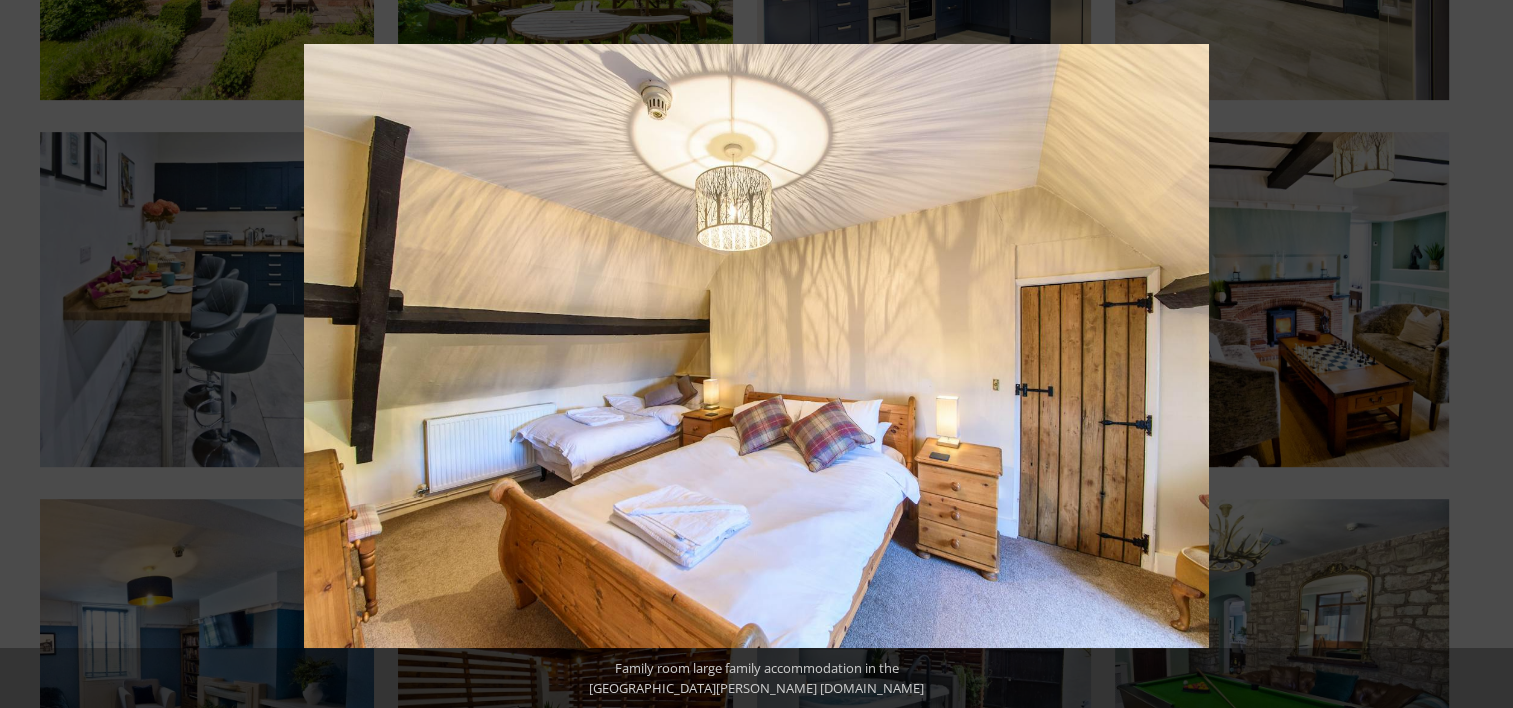 click at bounding box center (1478, 354) 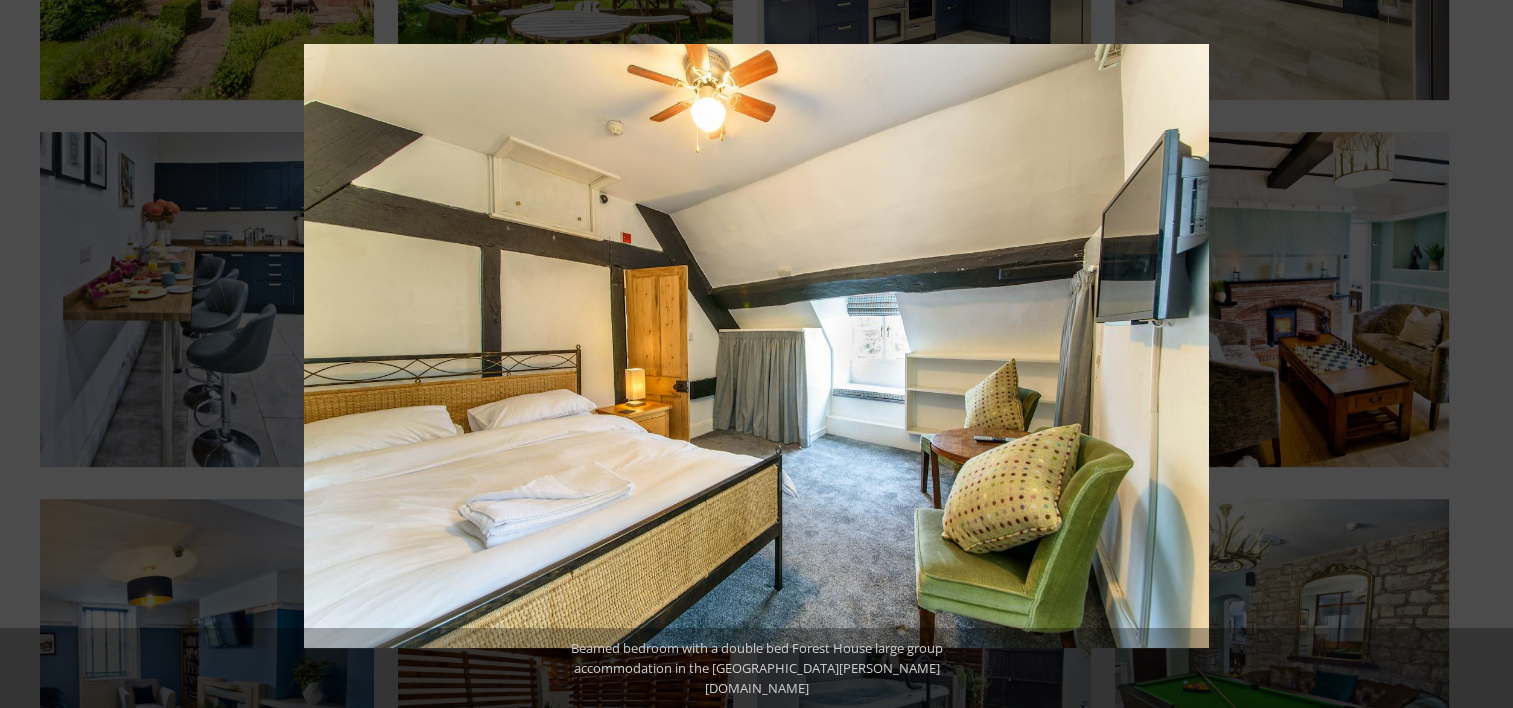 click at bounding box center [1478, 354] 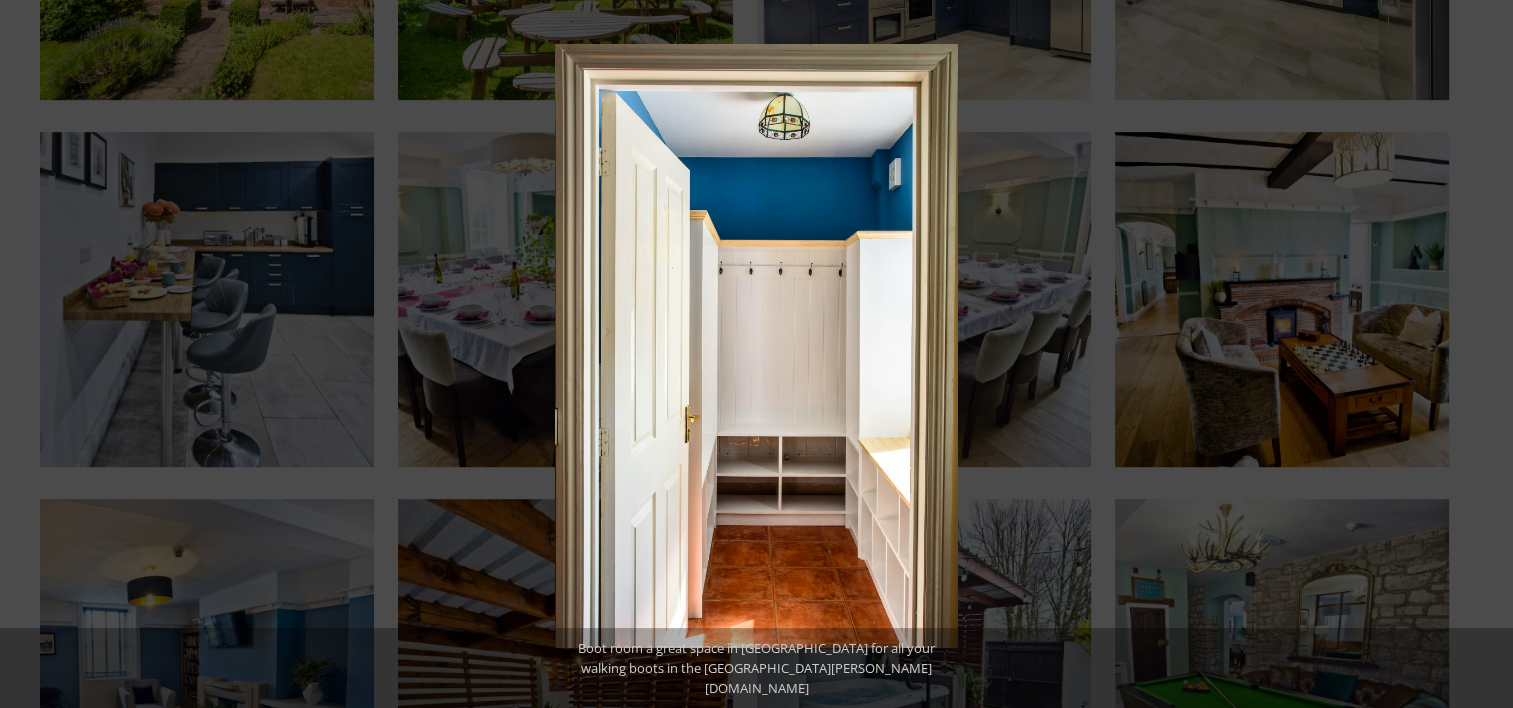 click at bounding box center (1478, 354) 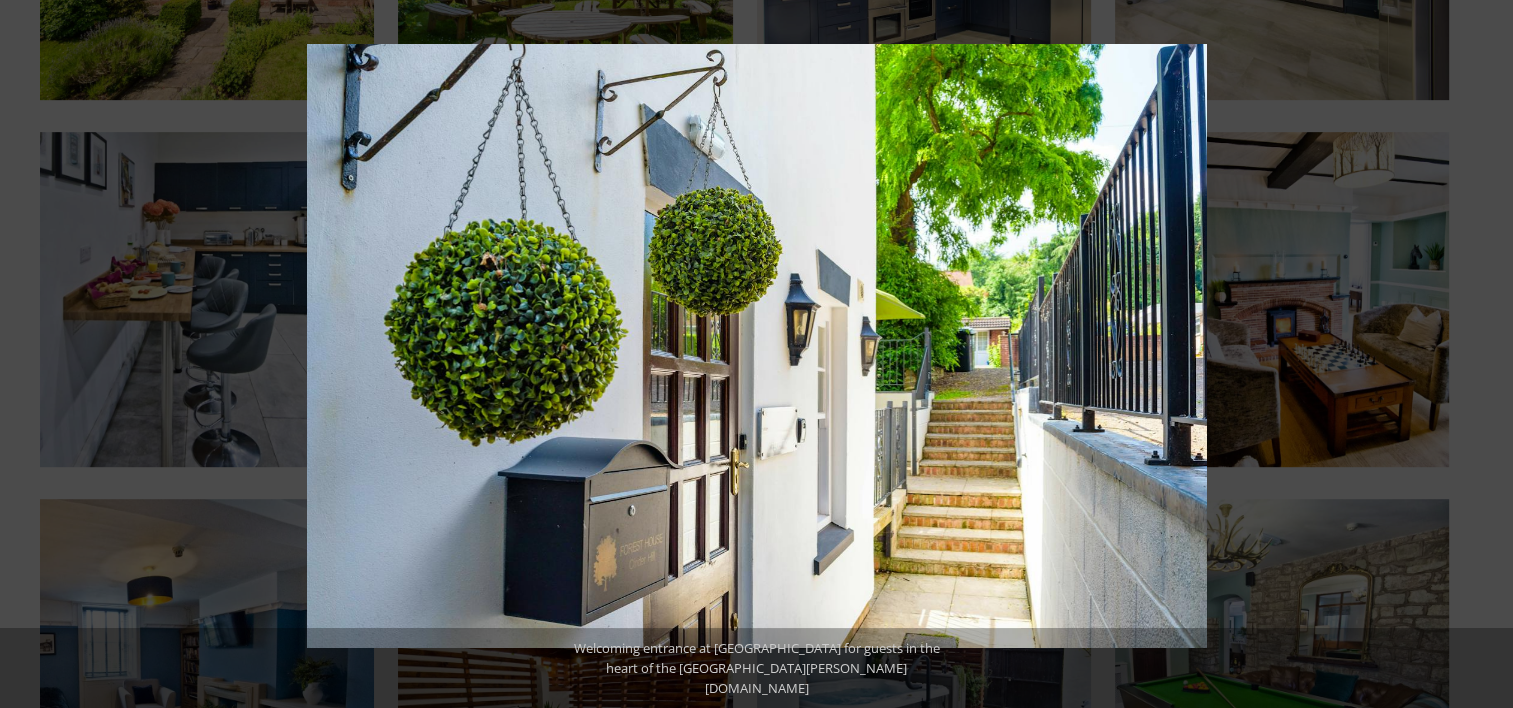 click at bounding box center (1478, 354) 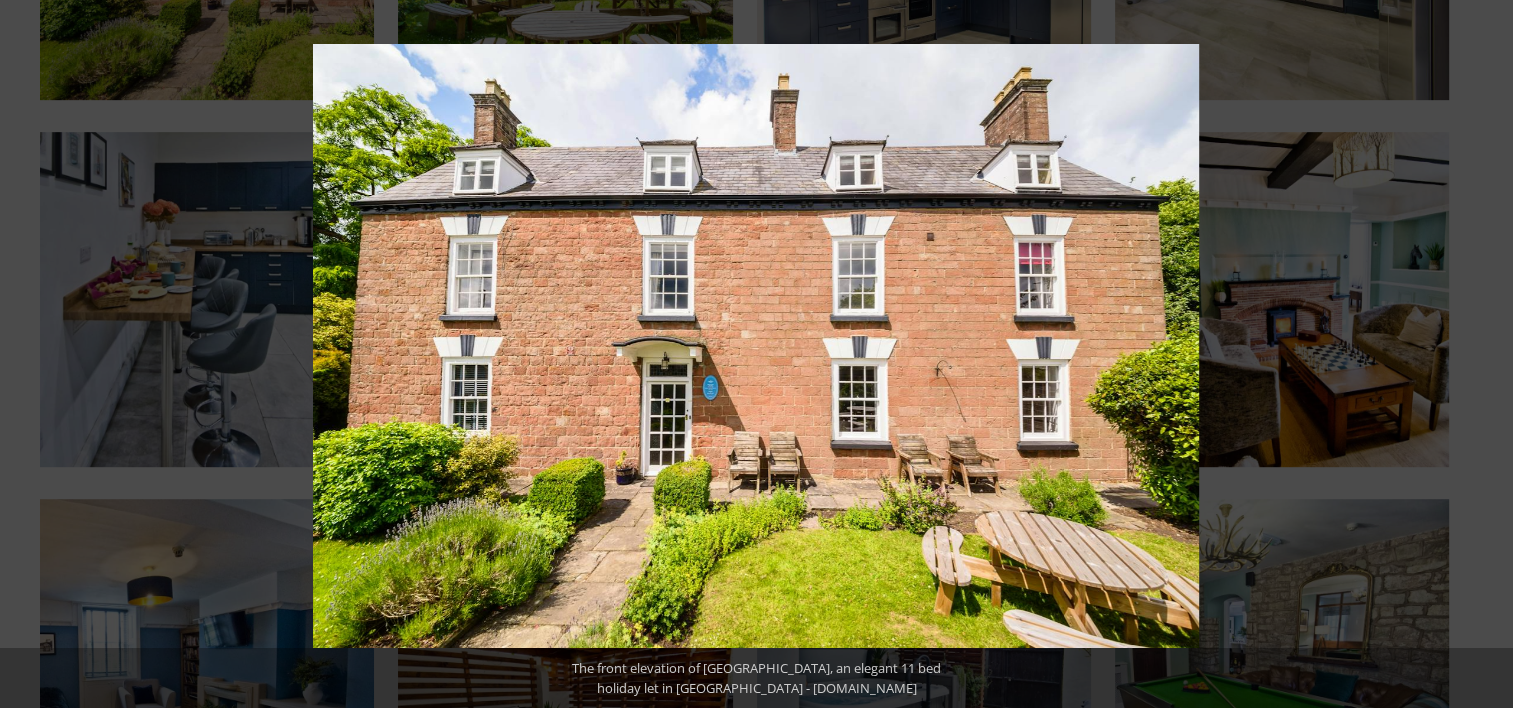 click at bounding box center (1478, 354) 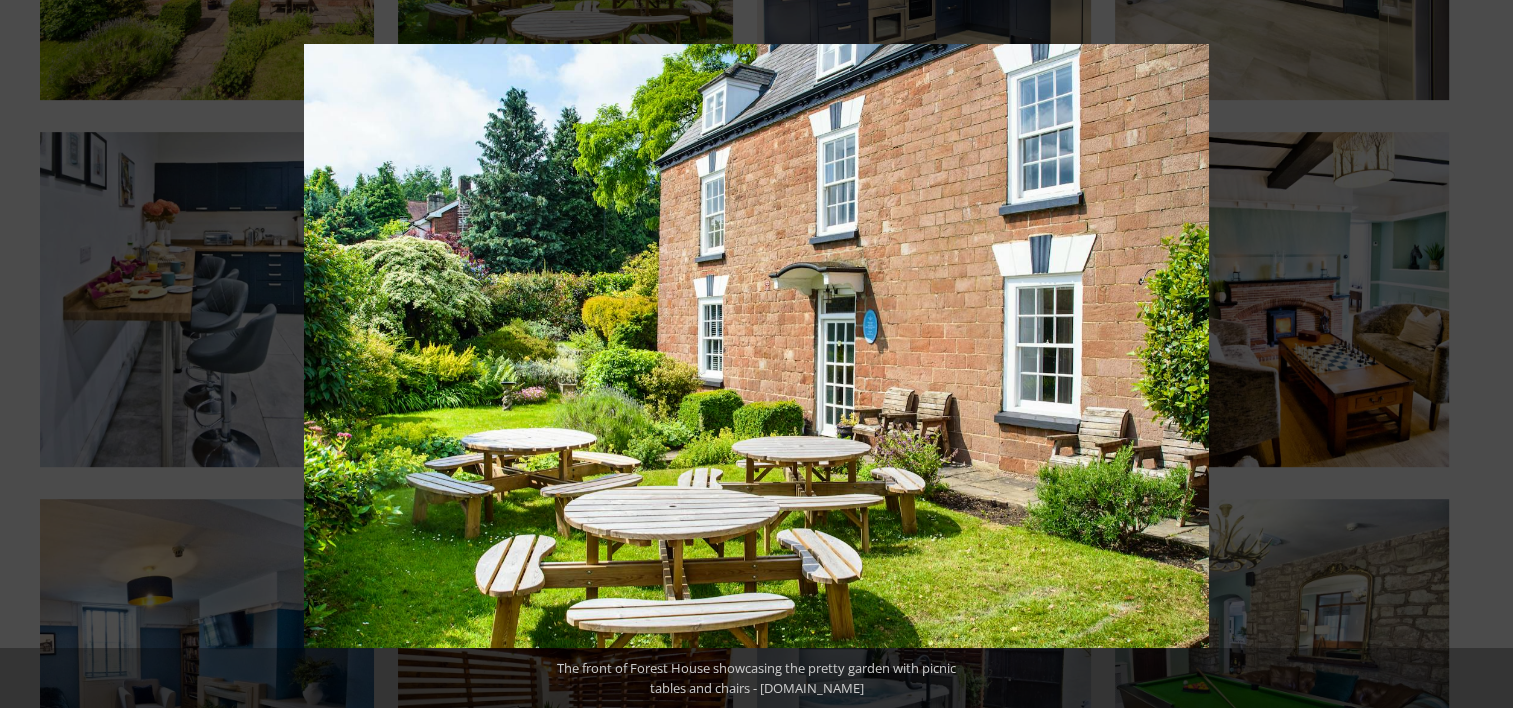 click at bounding box center (1478, 354) 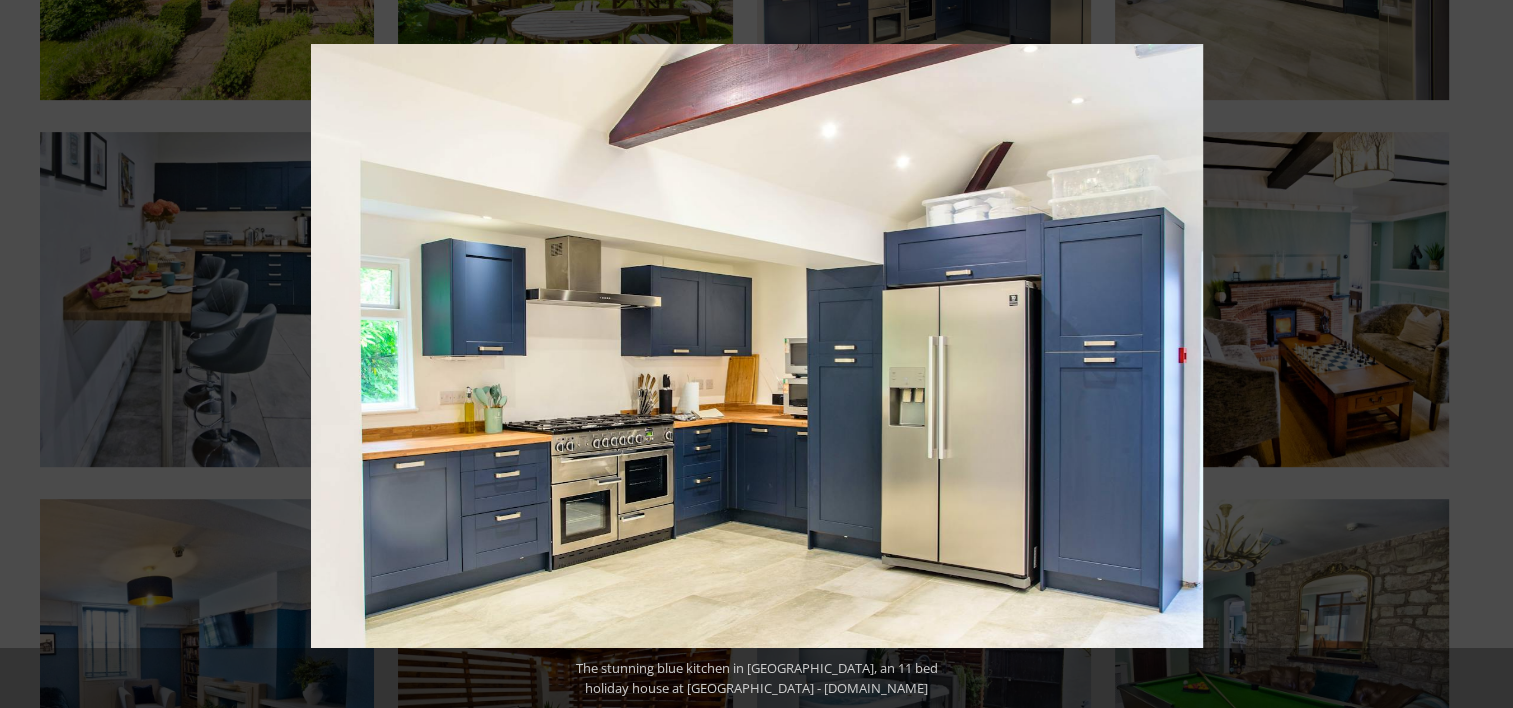 click at bounding box center (1478, 354) 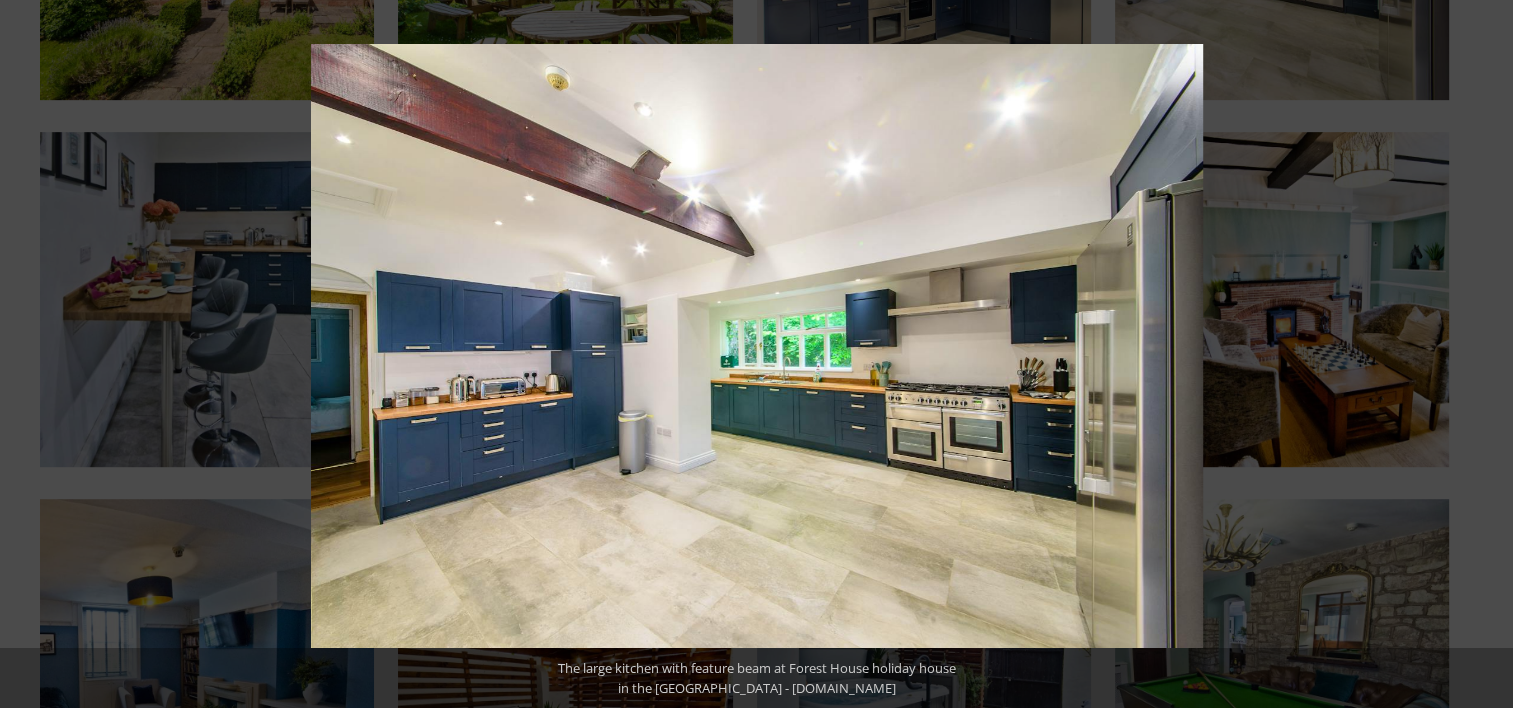 click at bounding box center [1478, 354] 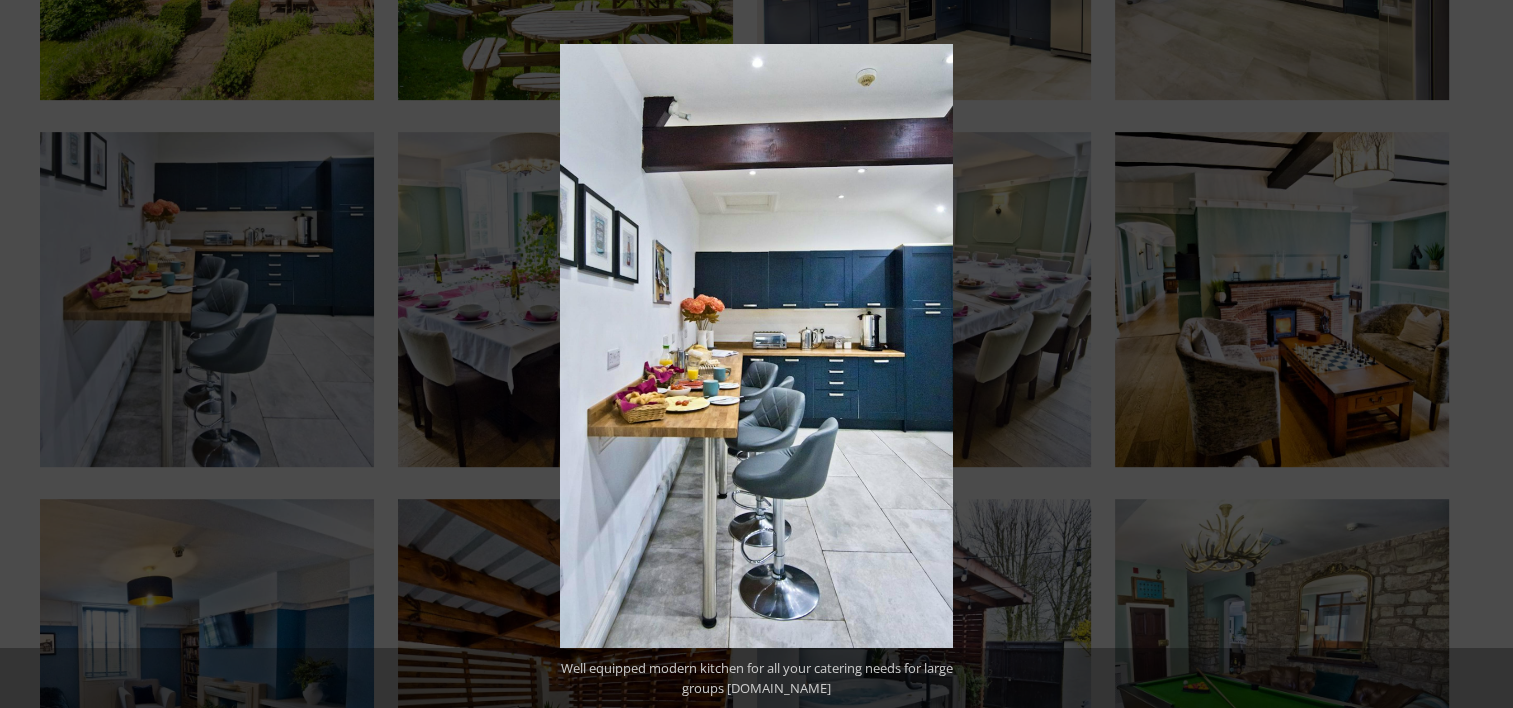 click at bounding box center [1478, 354] 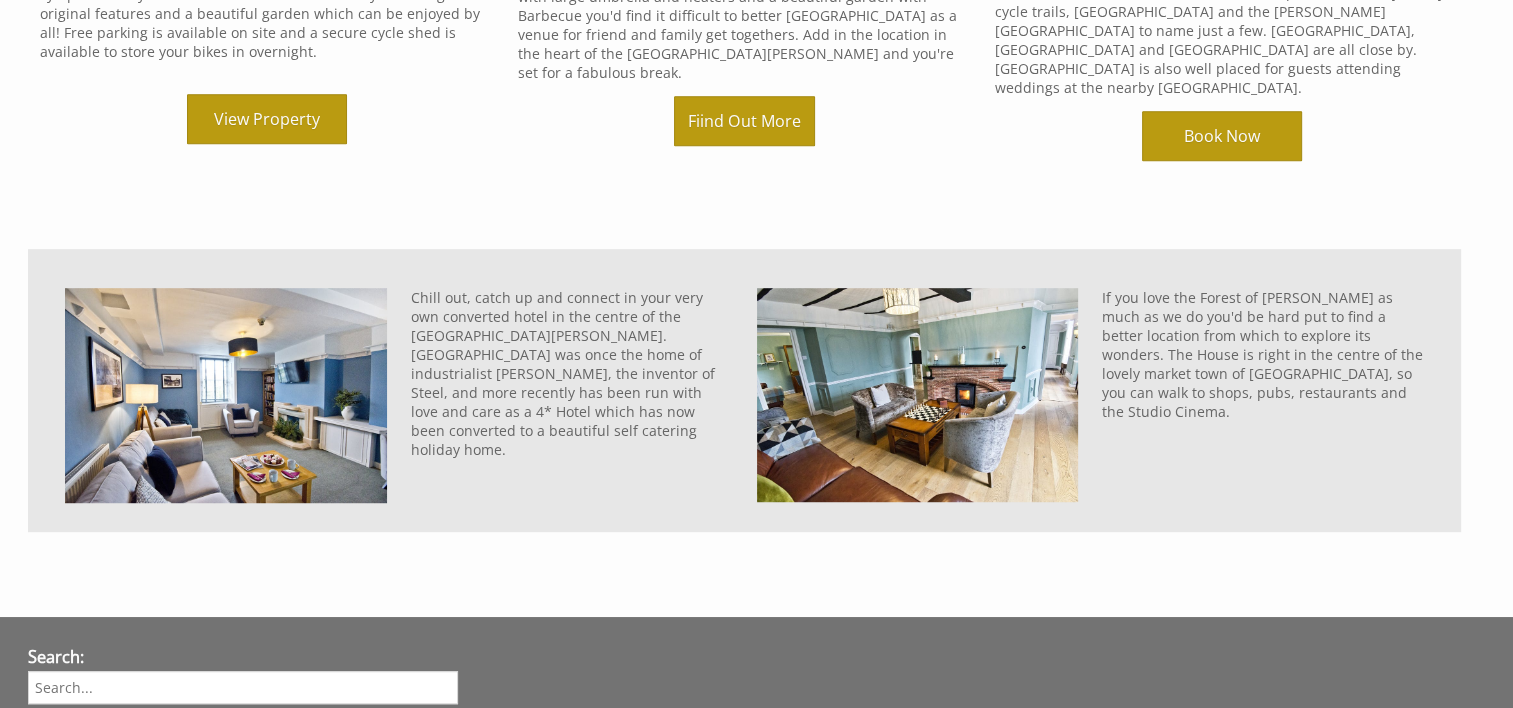 scroll, scrollTop: 1166, scrollLeft: 0, axis: vertical 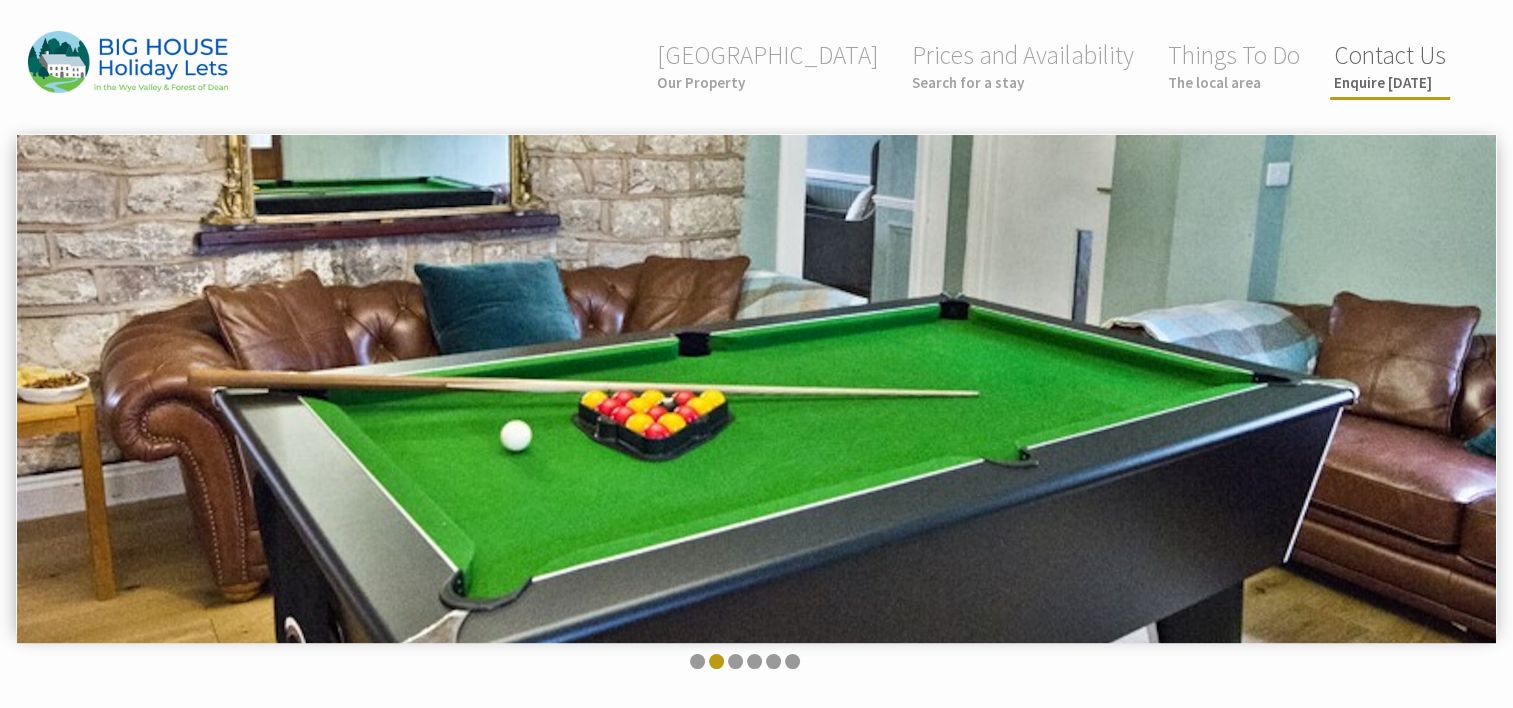 click on "Enquire [DATE]" at bounding box center [1390, 82] 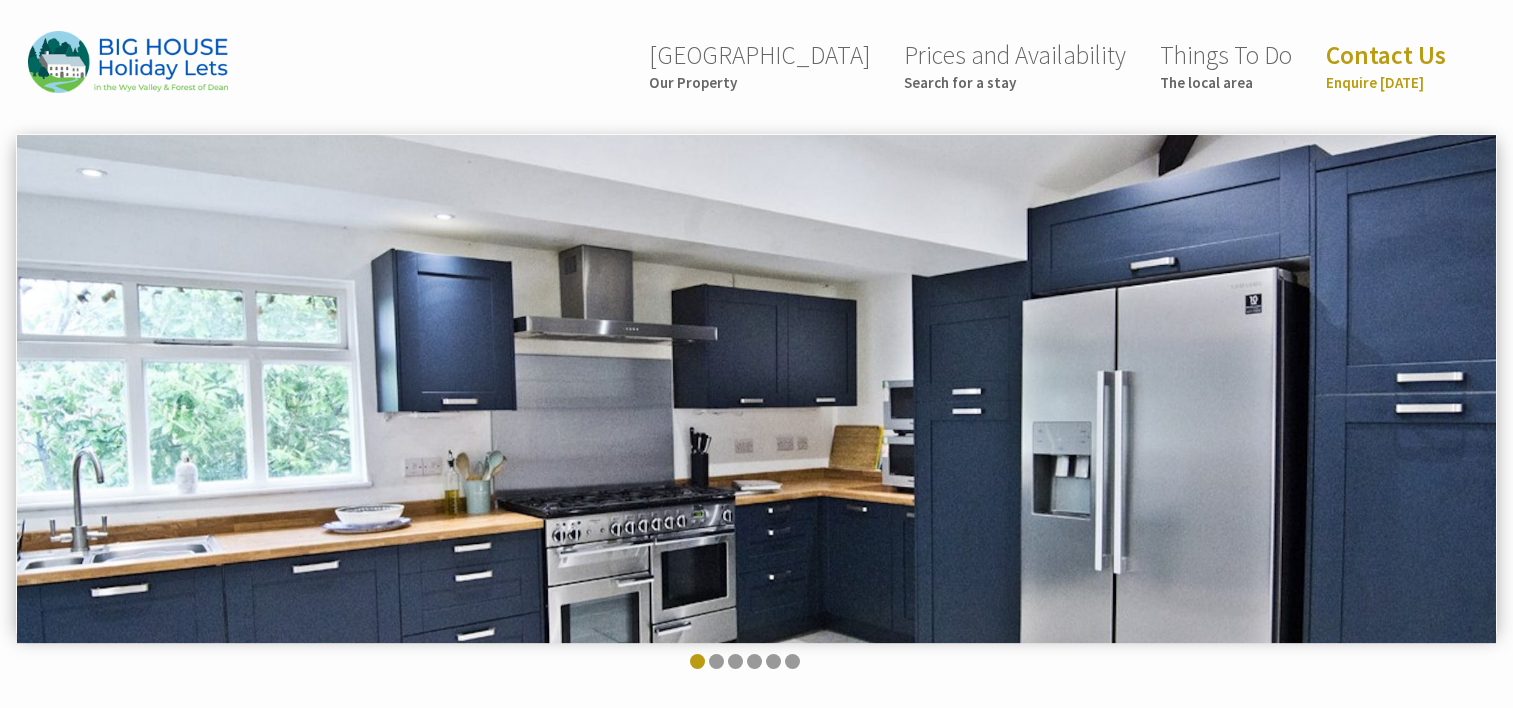 scroll, scrollTop: 0, scrollLeft: 0, axis: both 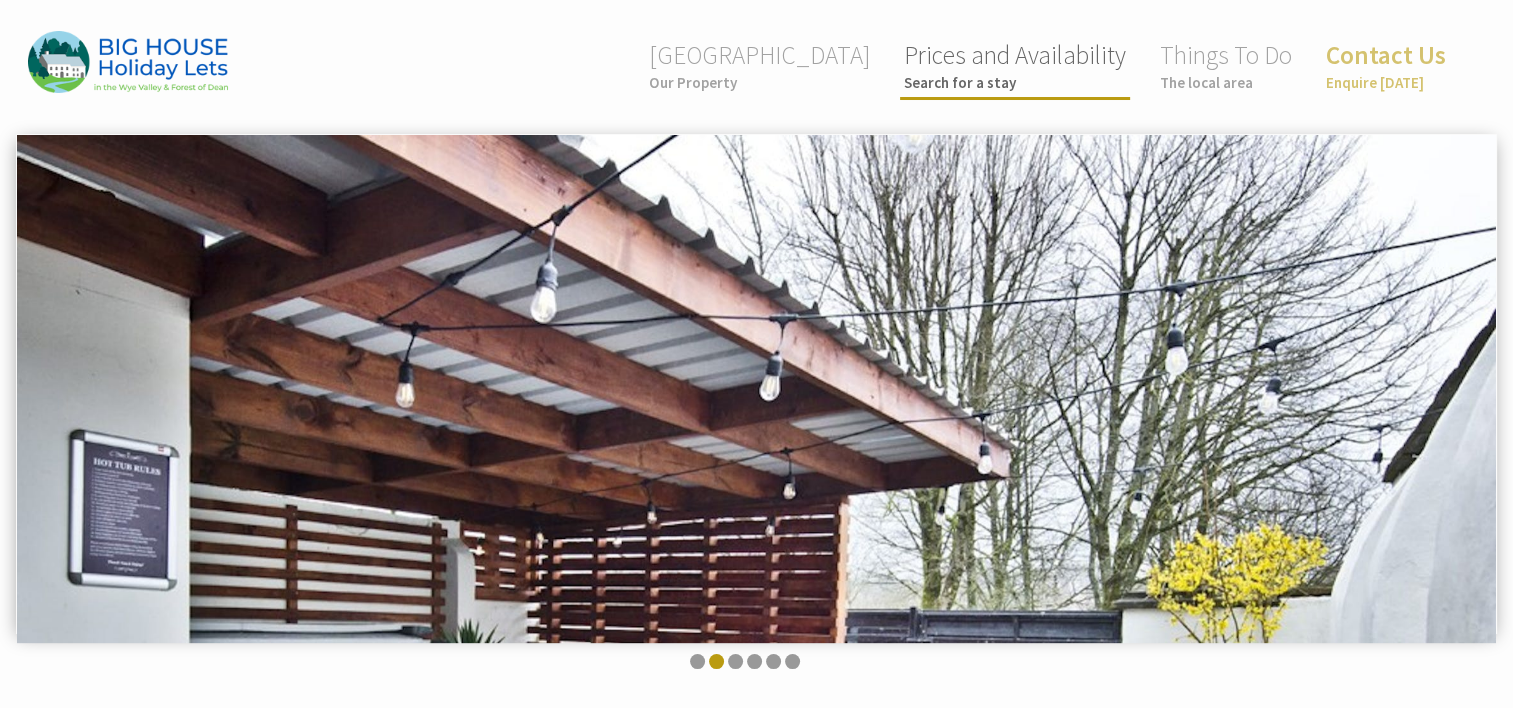 click on "Search for a stay" at bounding box center [1015, 82] 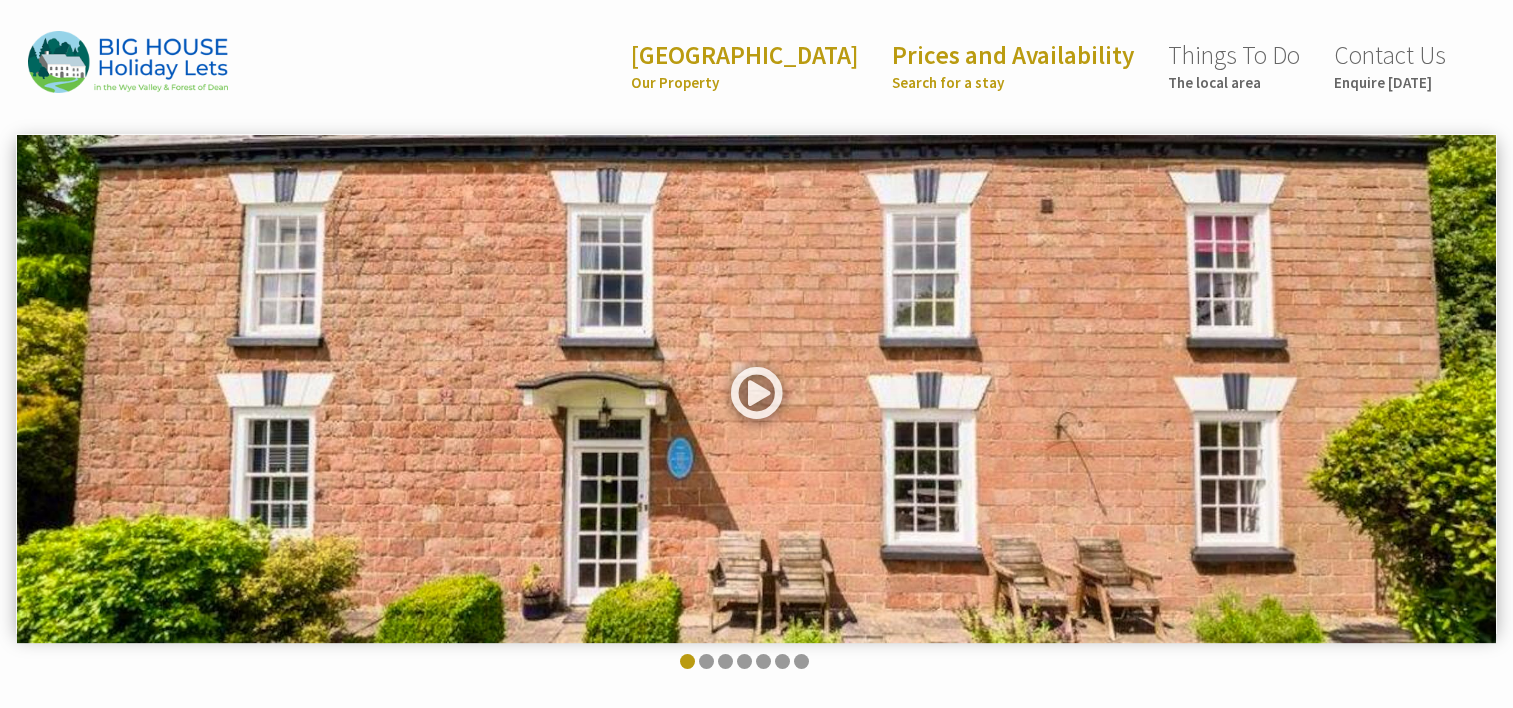 scroll, scrollTop: 0, scrollLeft: 0, axis: both 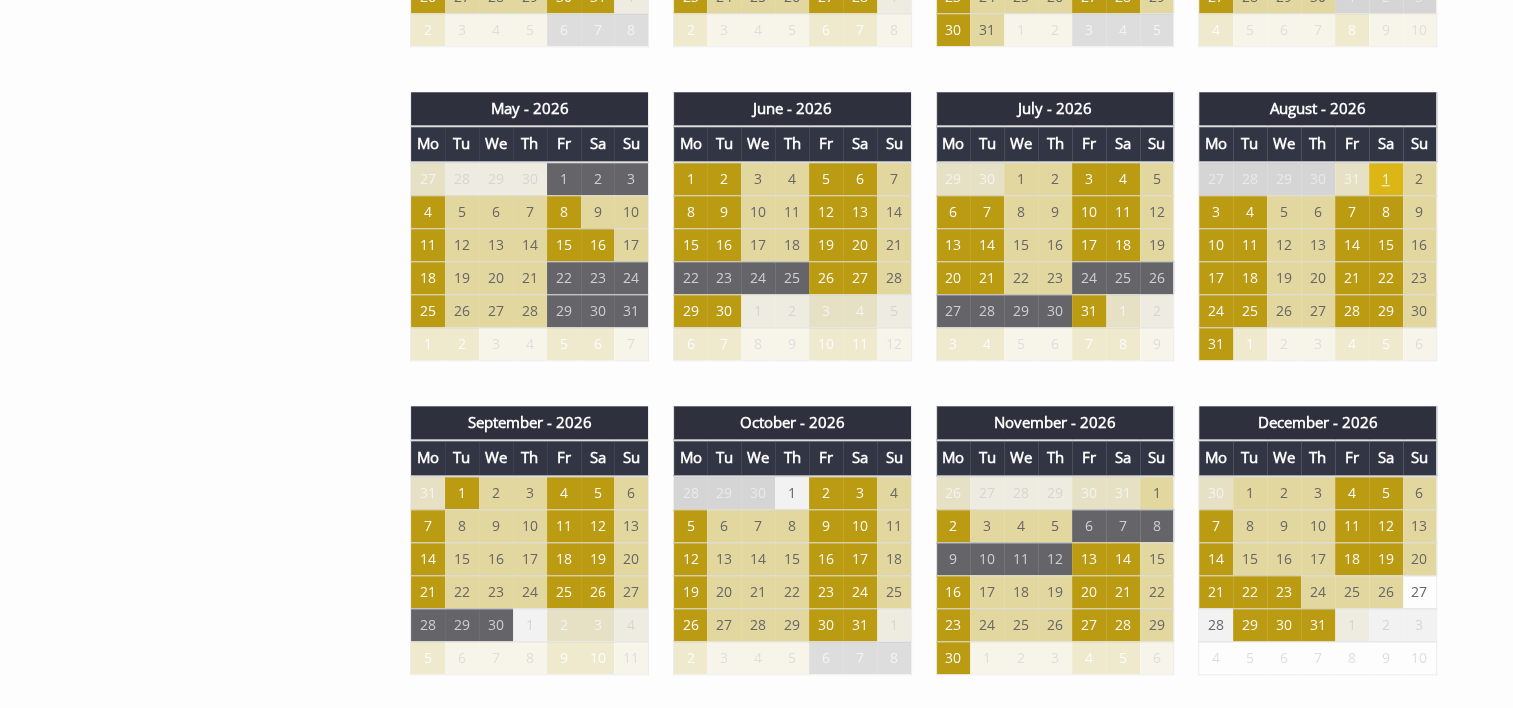 click on "1" at bounding box center (1386, 179) 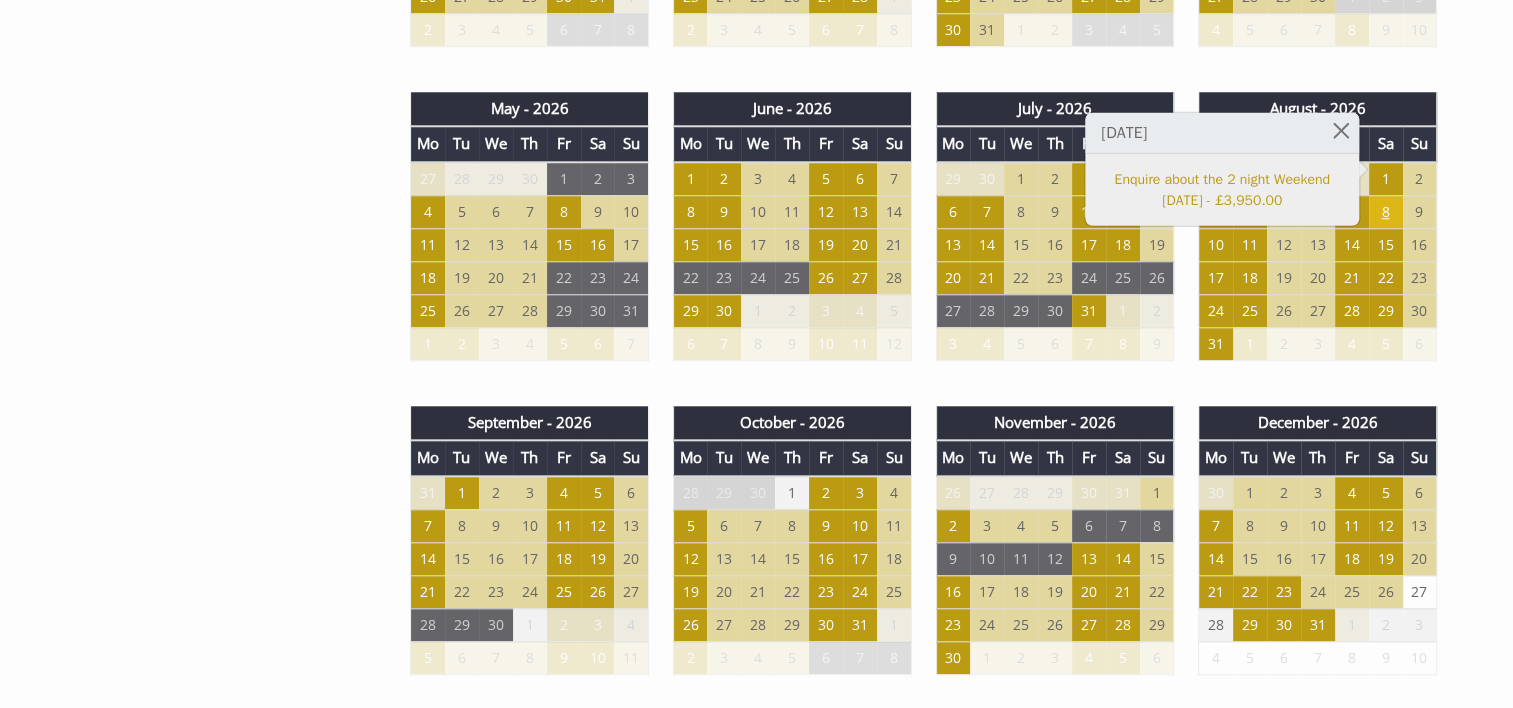 click on "8" at bounding box center (1386, 211) 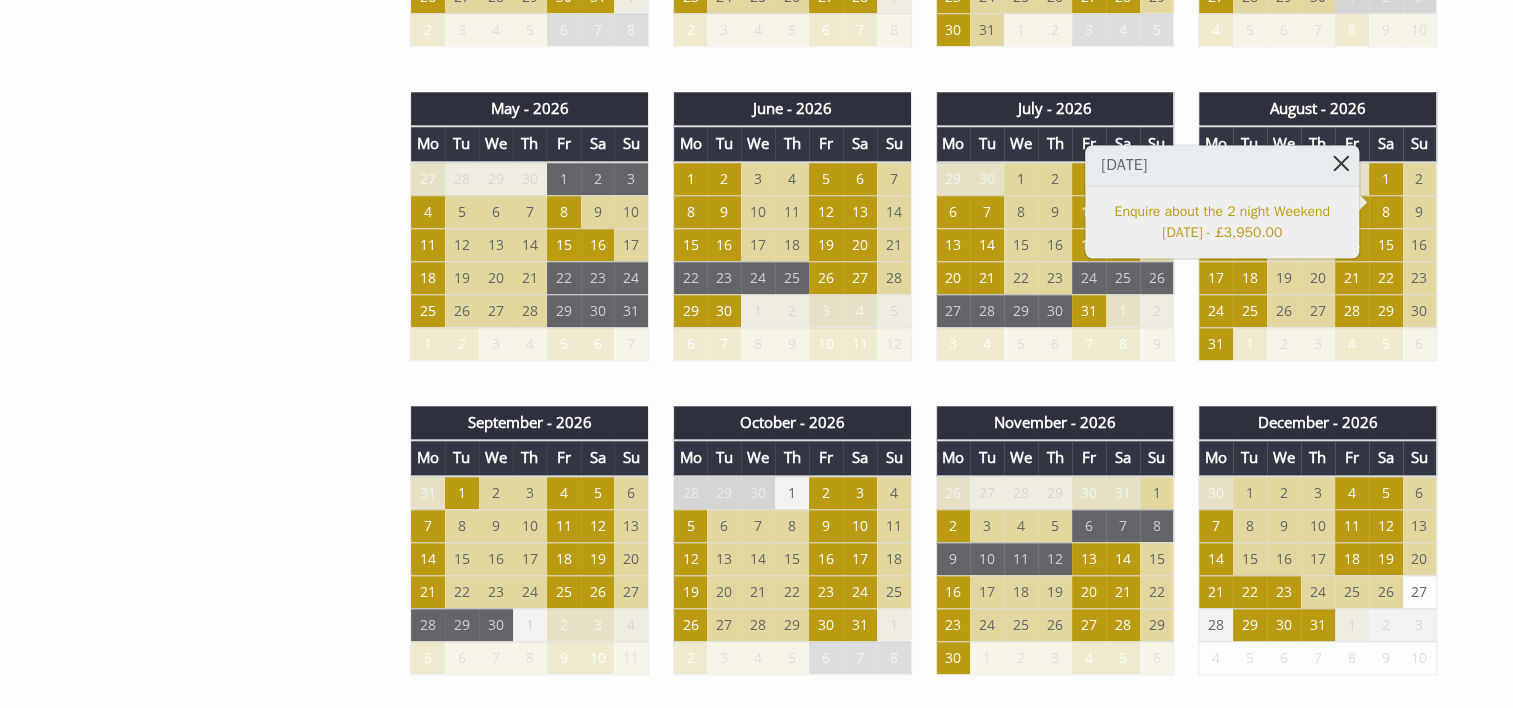 click at bounding box center [1341, 162] 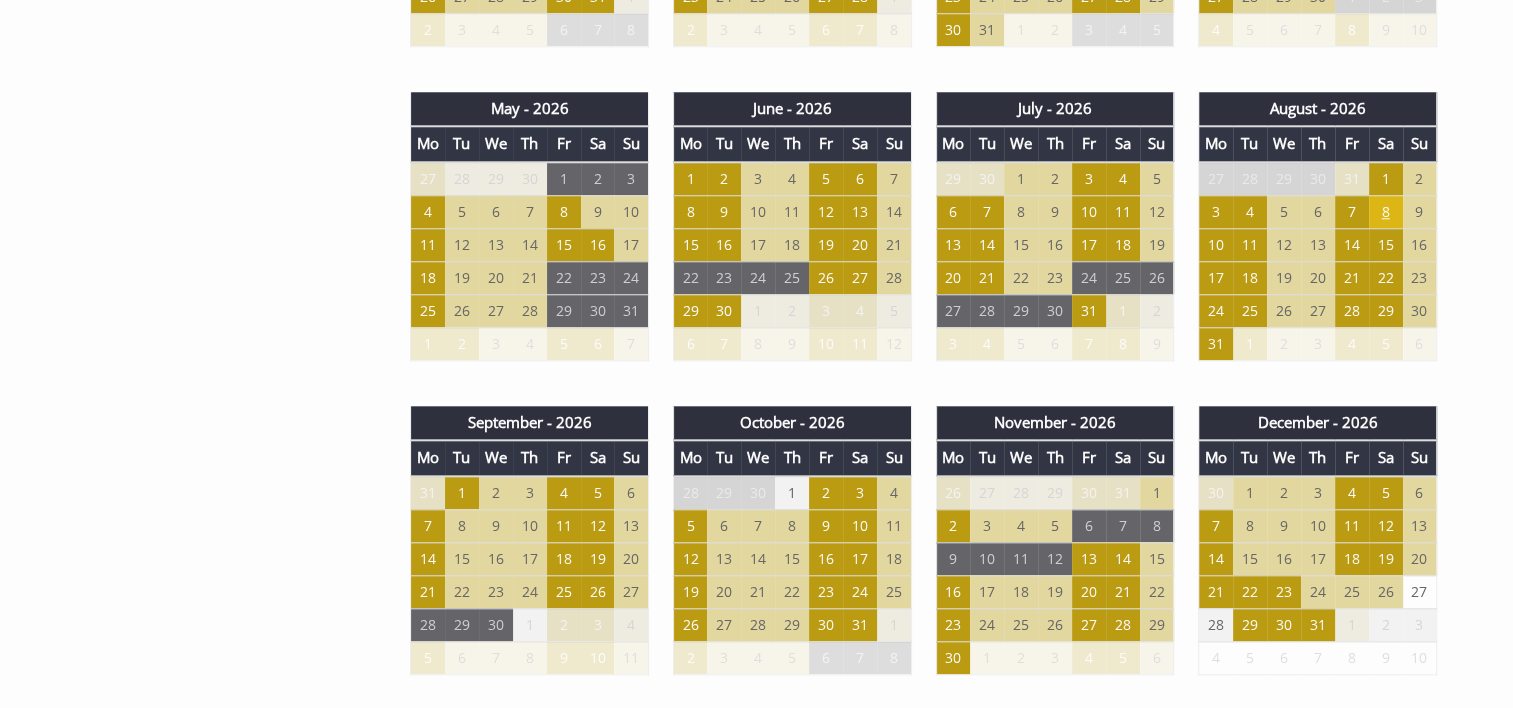 click on "8" at bounding box center (1386, 211) 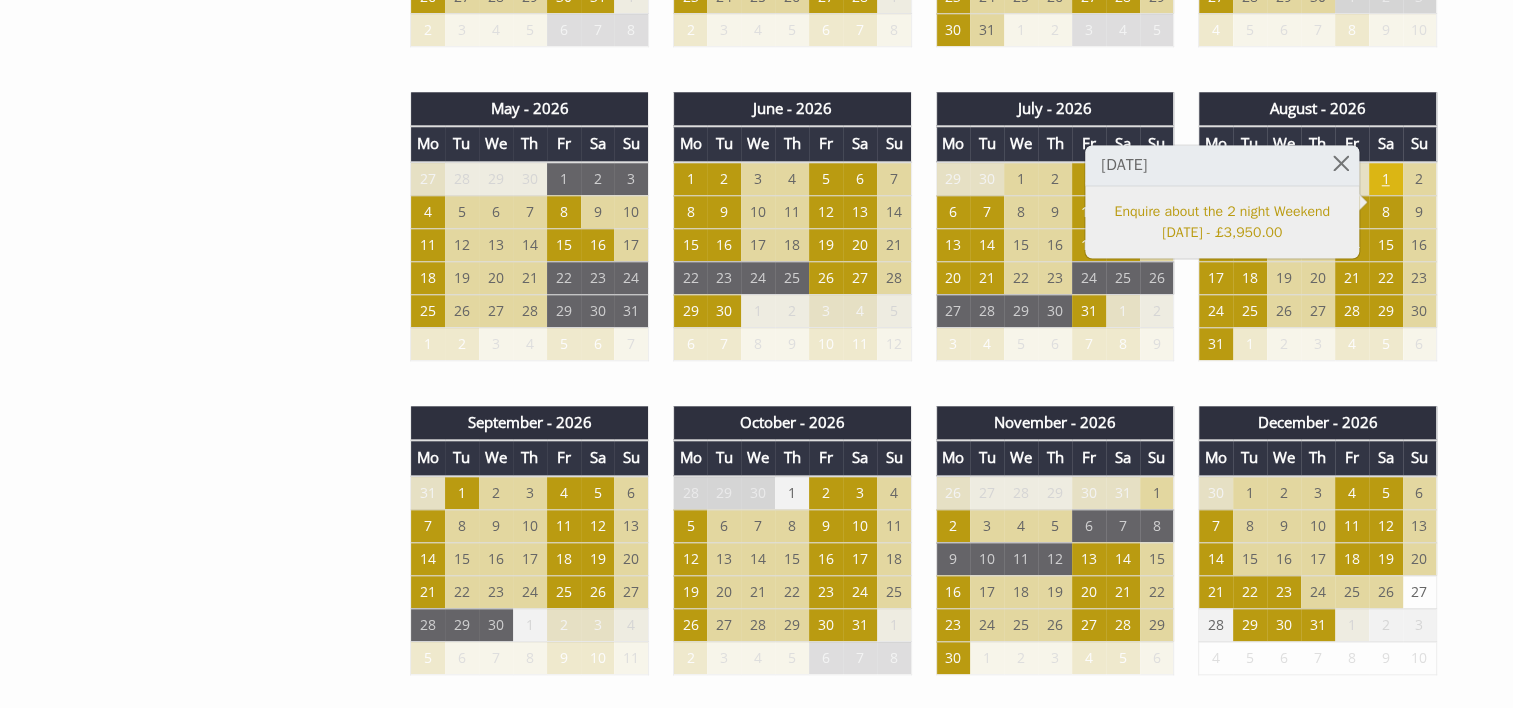 click on "1" at bounding box center [1386, 179] 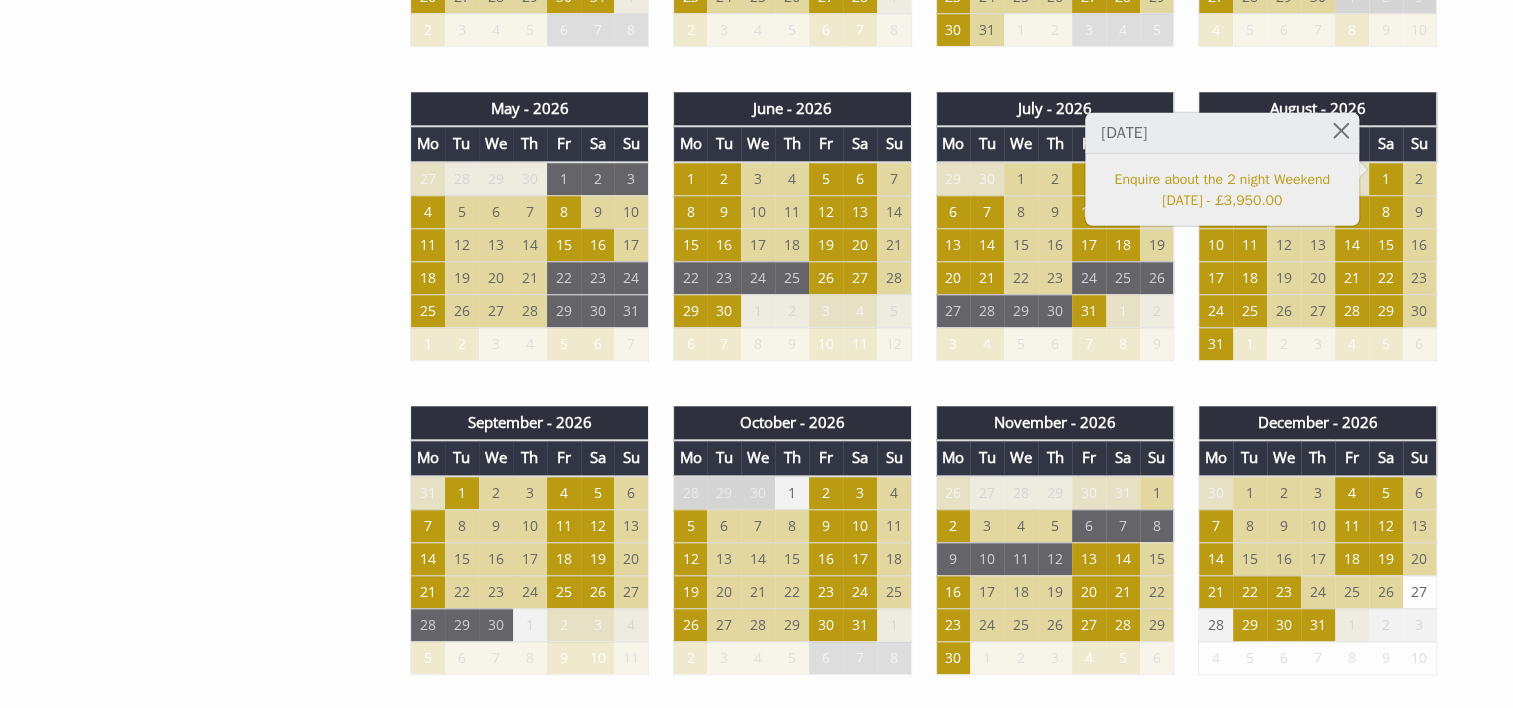 click on "Properties
Forest House
Overview
Video
Gallery
Availability
Special Offers
Catering
Feedback from our Guests
FAQS
Floor Plans
Extras
Things To Do
T&Cs
Prices and Availability
You can browse the calendar to find an available start date for your stay by clicking on a start date or by entering your Arrival & Departure dates below.
Search for a Stay
Search
Check-In / Check-Out
16:00 / 10:00
Key" at bounding box center [756, -281] 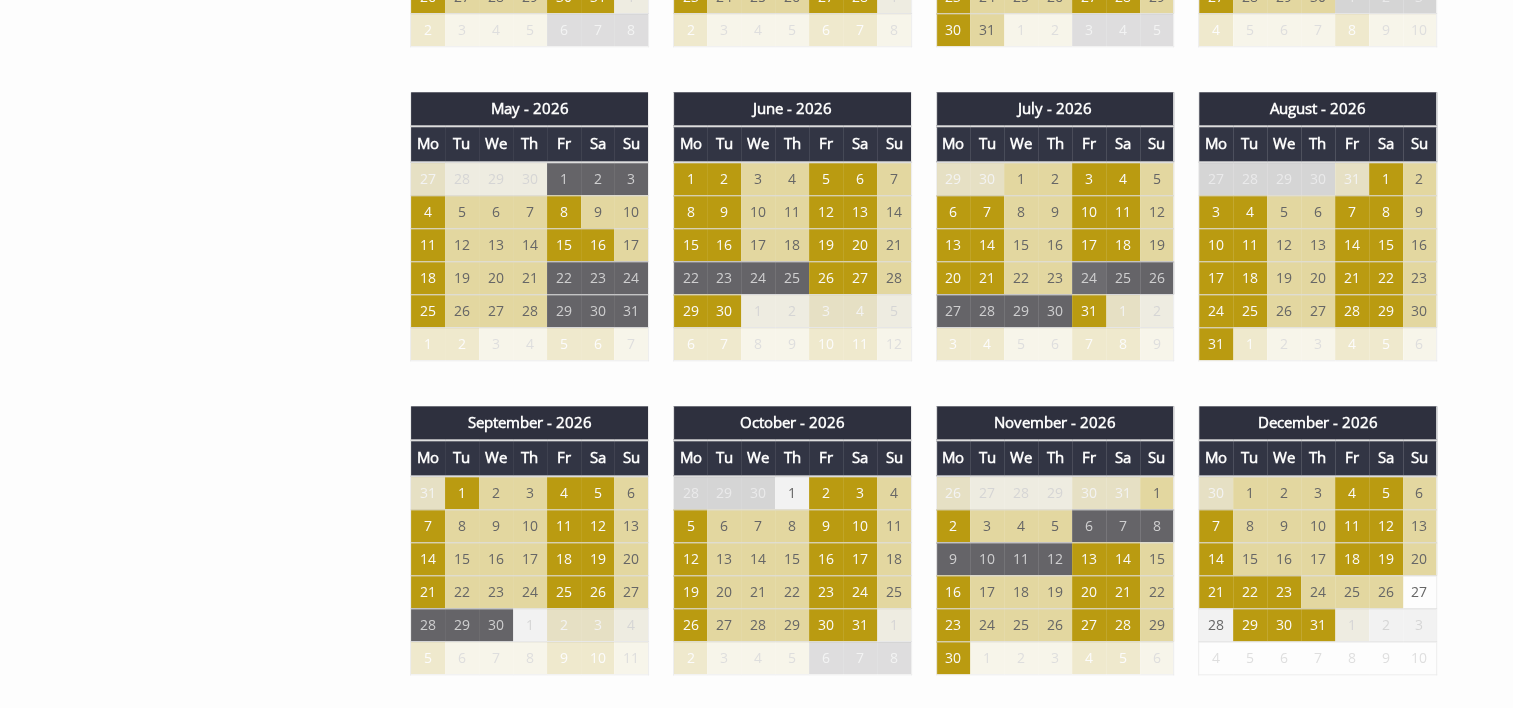 click on "24" at bounding box center [1089, 277] 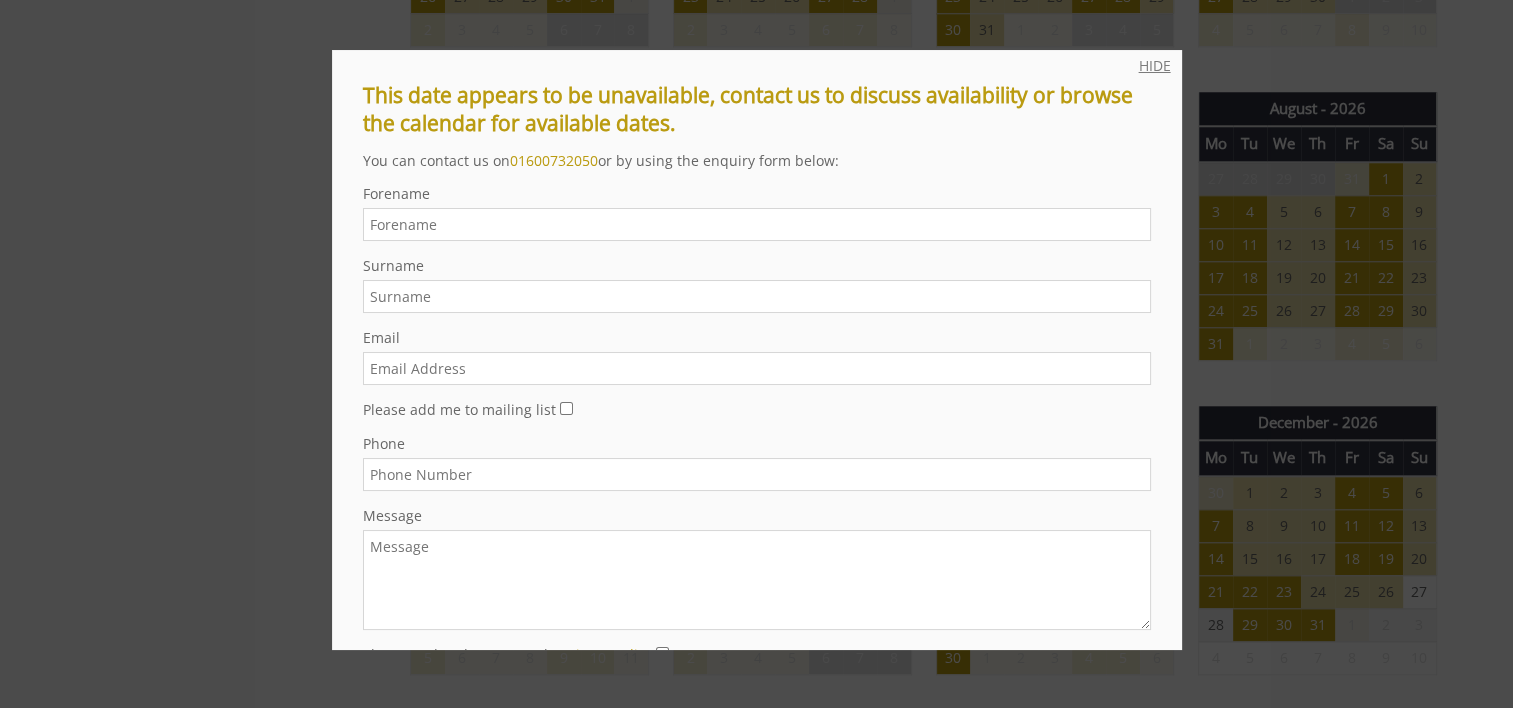 click on "HIDE" at bounding box center (1155, 65) 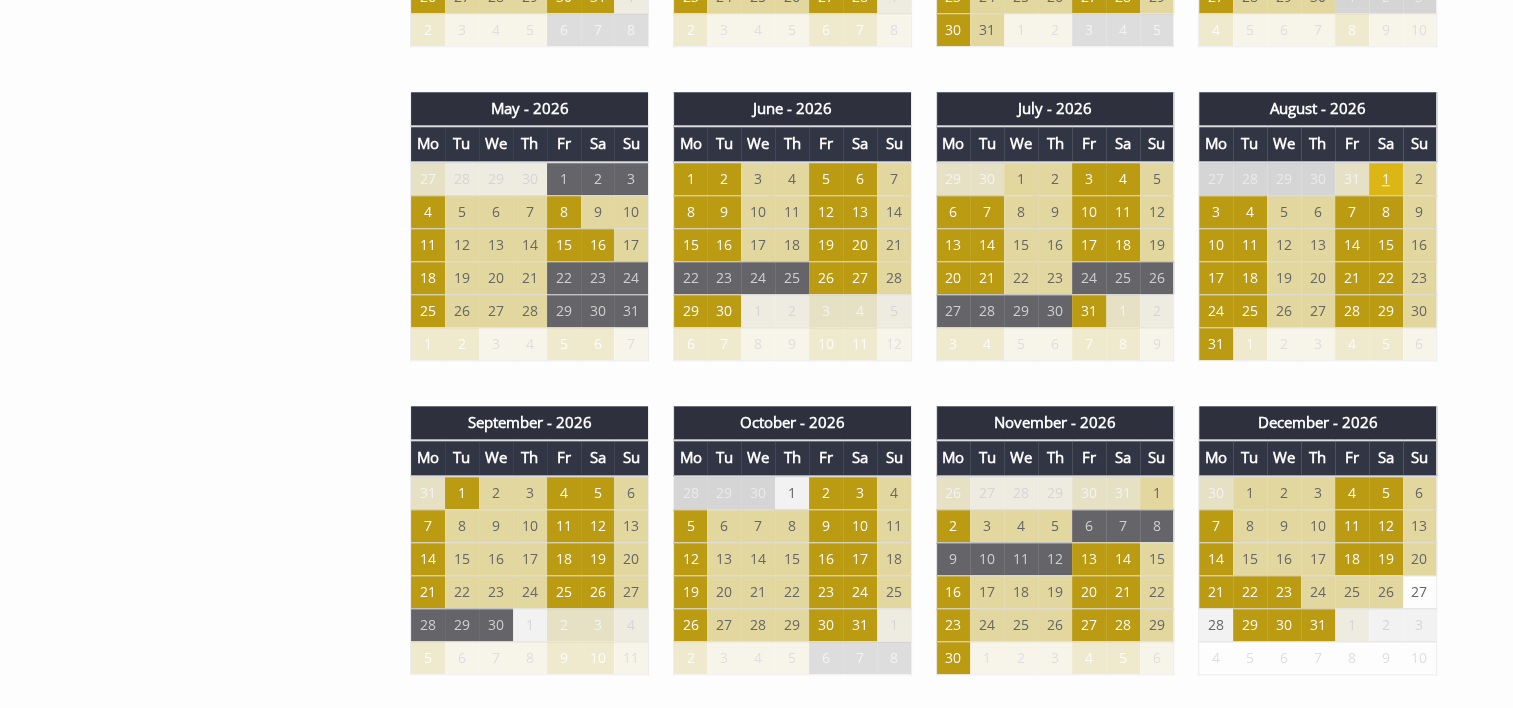 click on "1" at bounding box center [1386, 179] 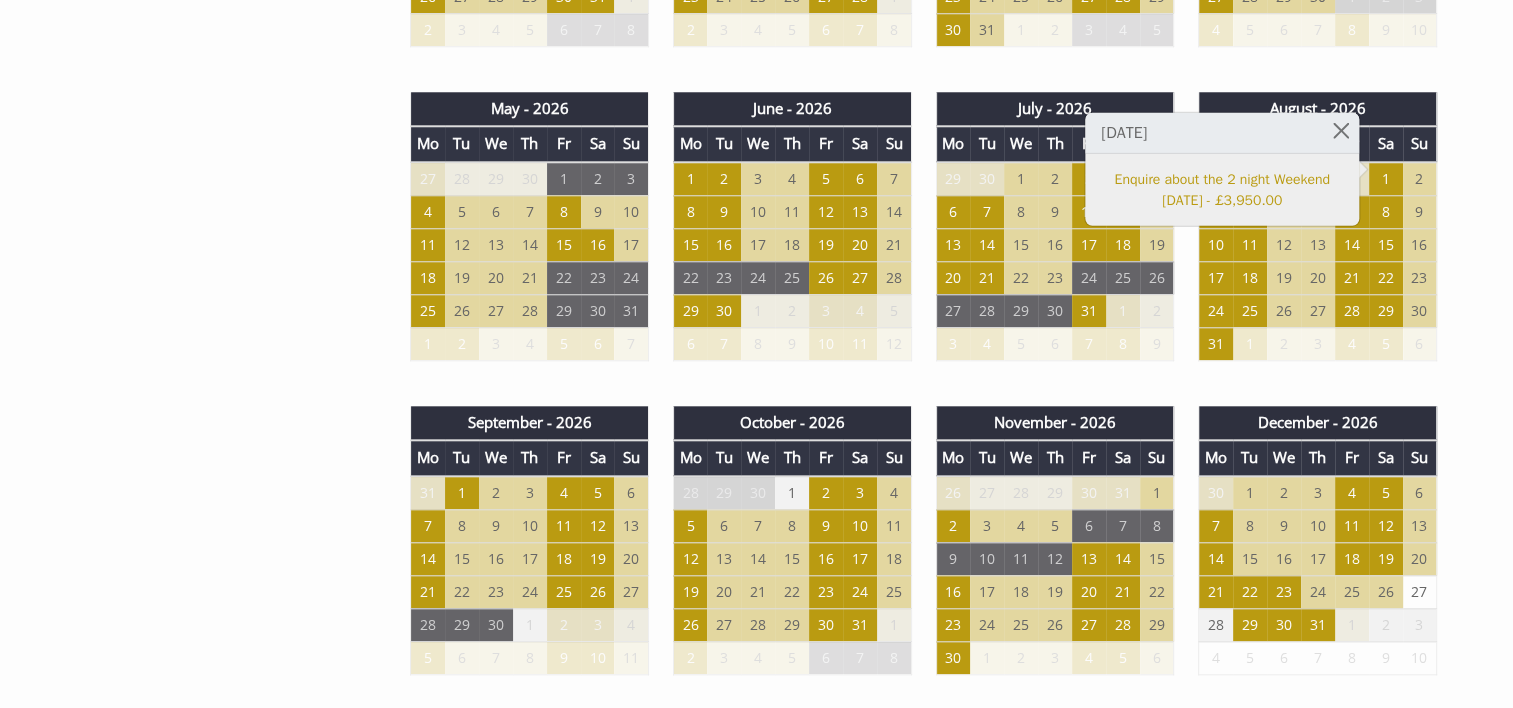 scroll, scrollTop: 1376, scrollLeft: 0, axis: vertical 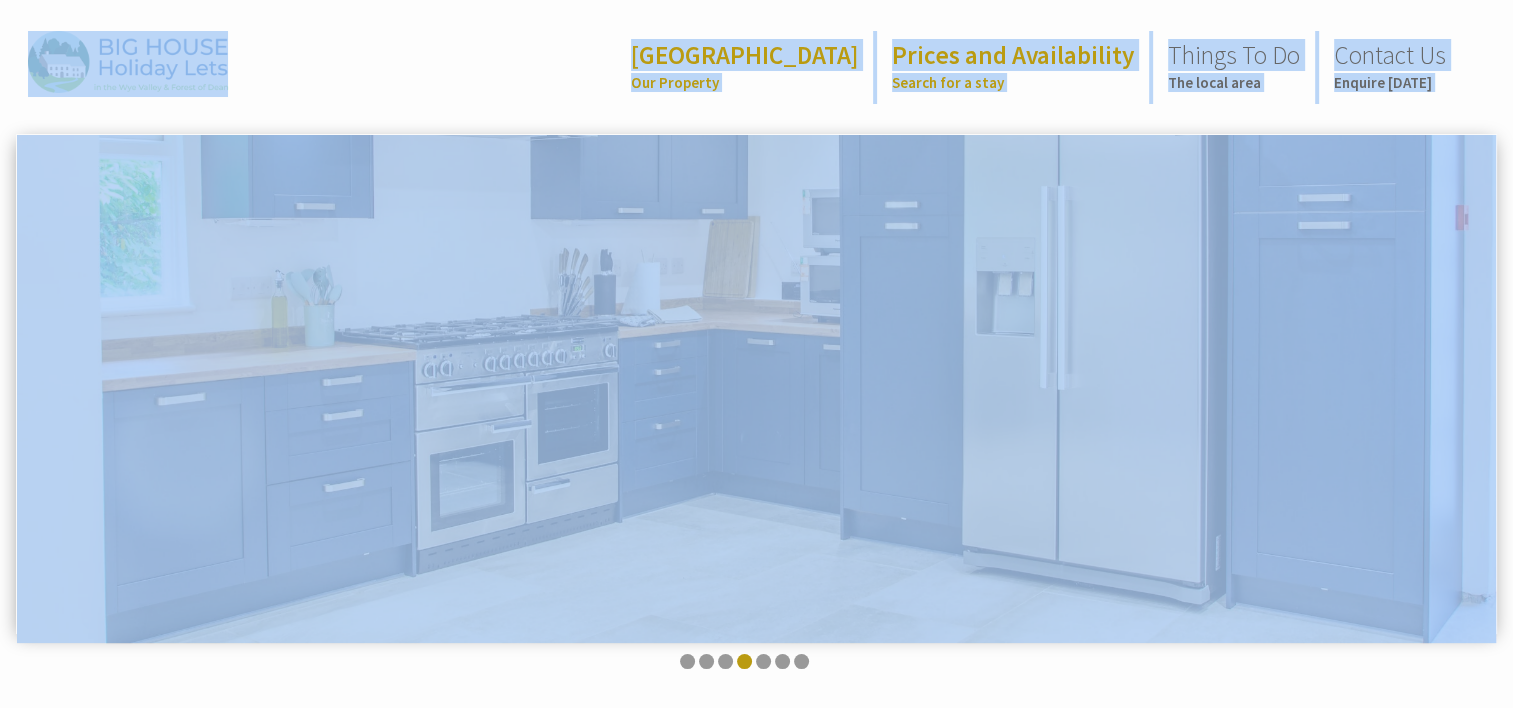 drag, startPoint x: 222, startPoint y: 17, endPoint x: -4, endPoint y: -104, distance: 256.35327 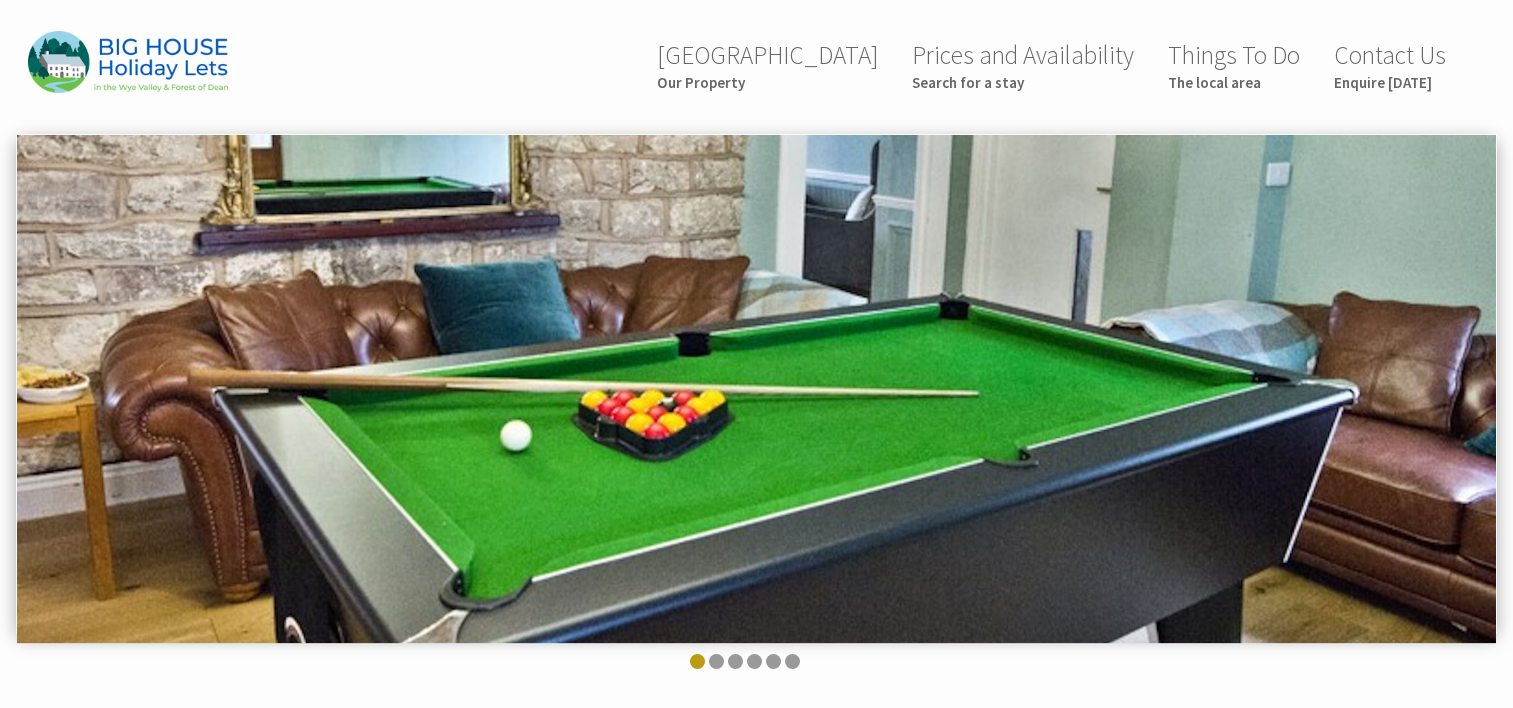 scroll, scrollTop: 0, scrollLeft: 0, axis: both 